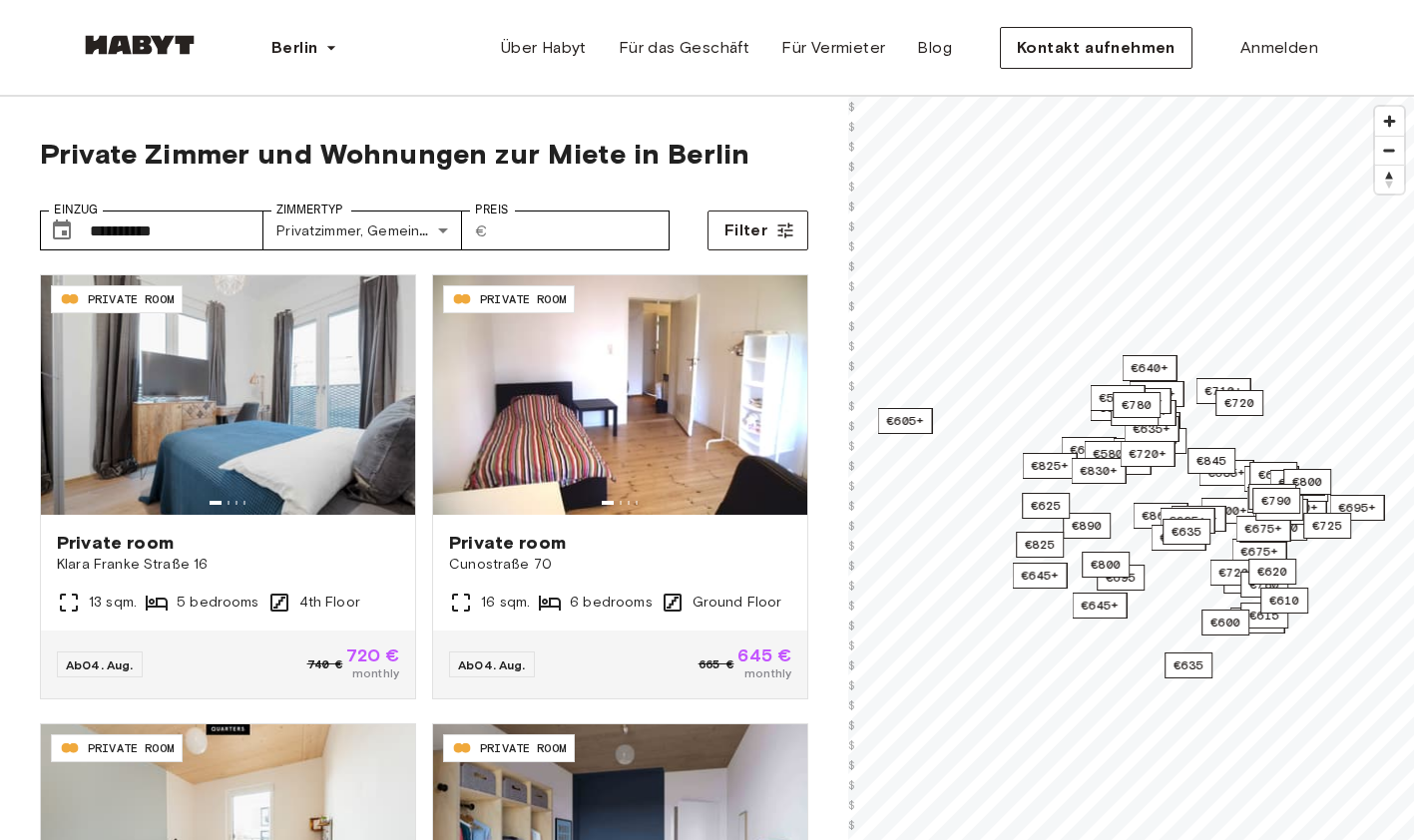 scroll, scrollTop: 100, scrollLeft: 0, axis: vertical 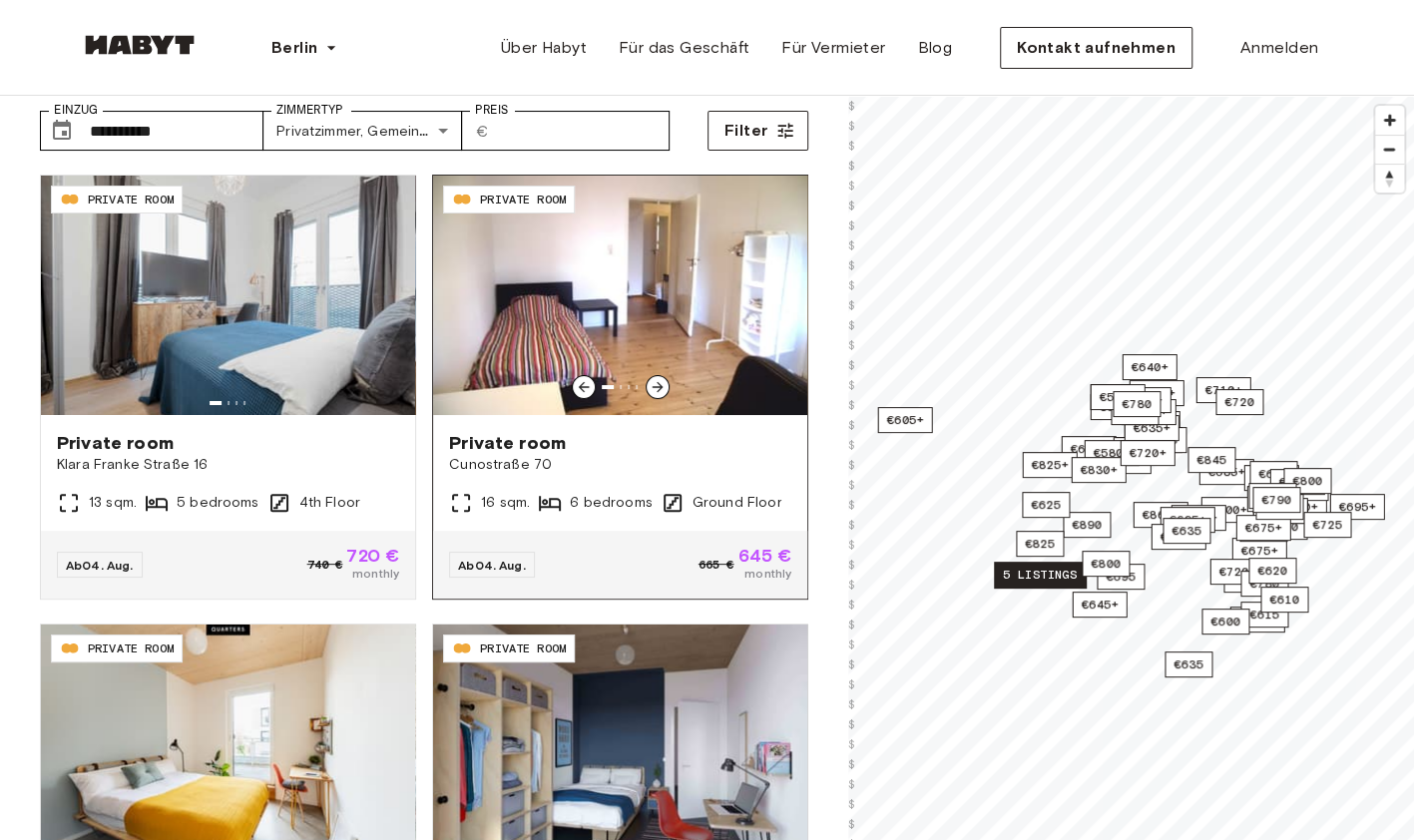 click at bounding box center (620, 295) 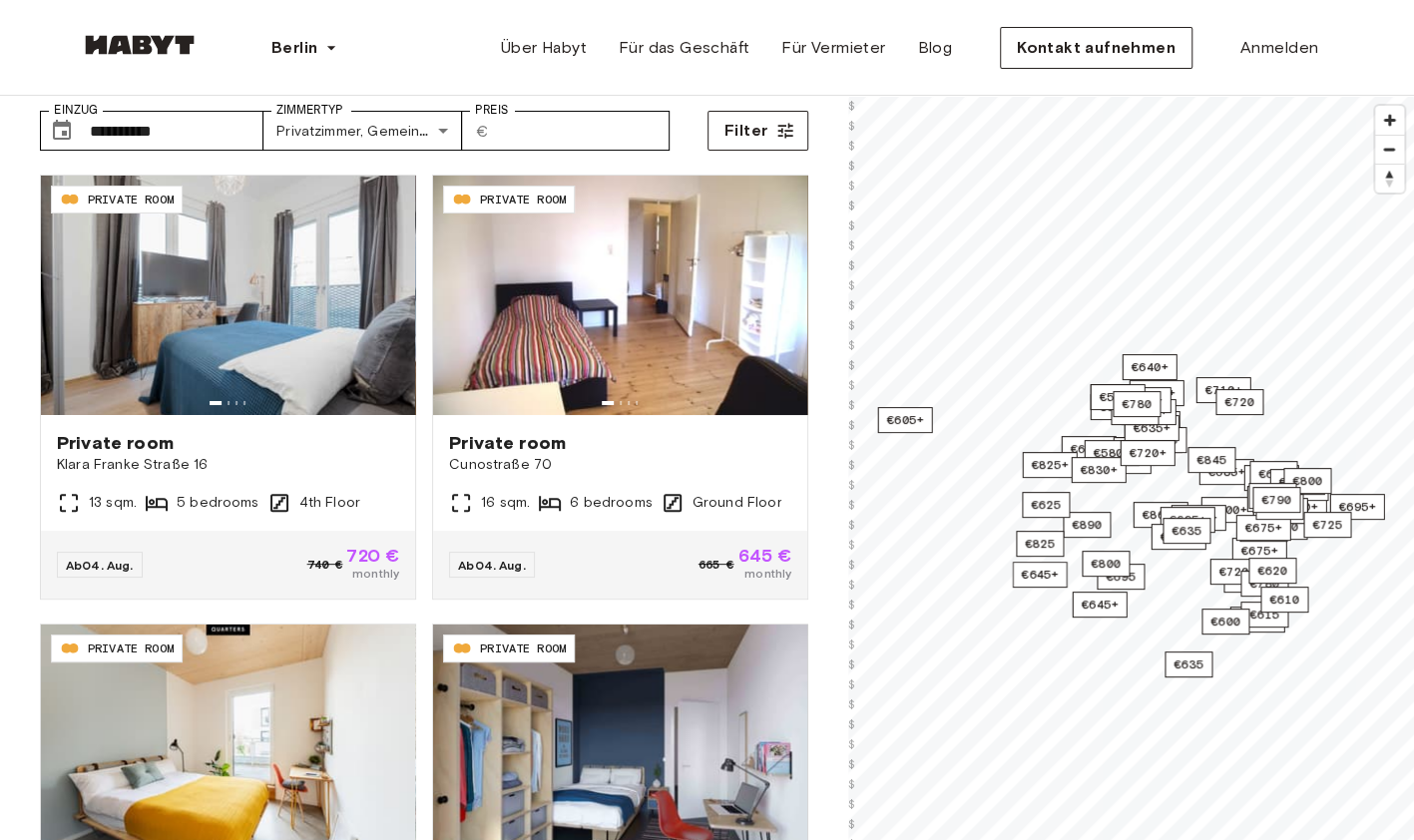 scroll, scrollTop: 200, scrollLeft: 0, axis: vertical 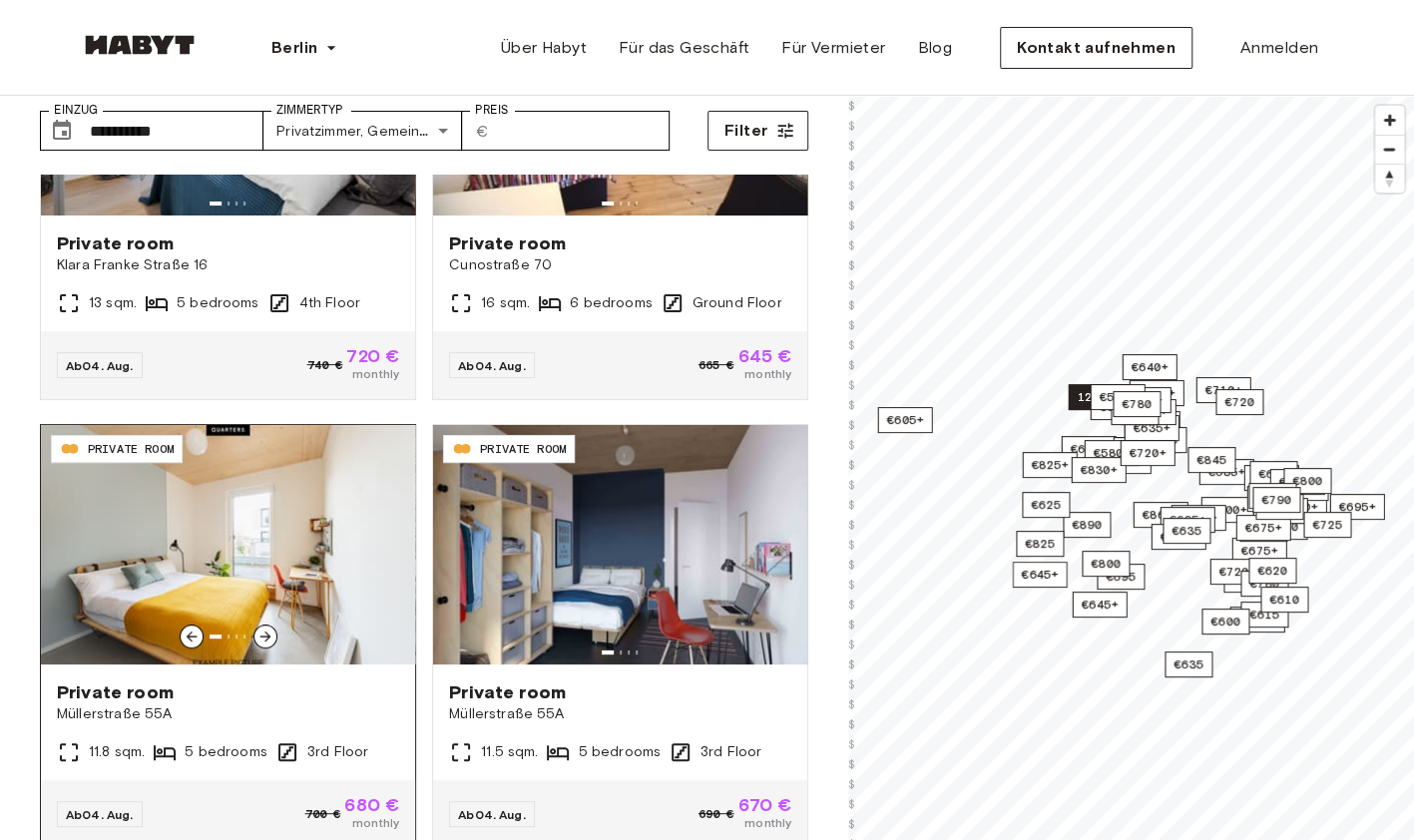 click at bounding box center (228, 545) 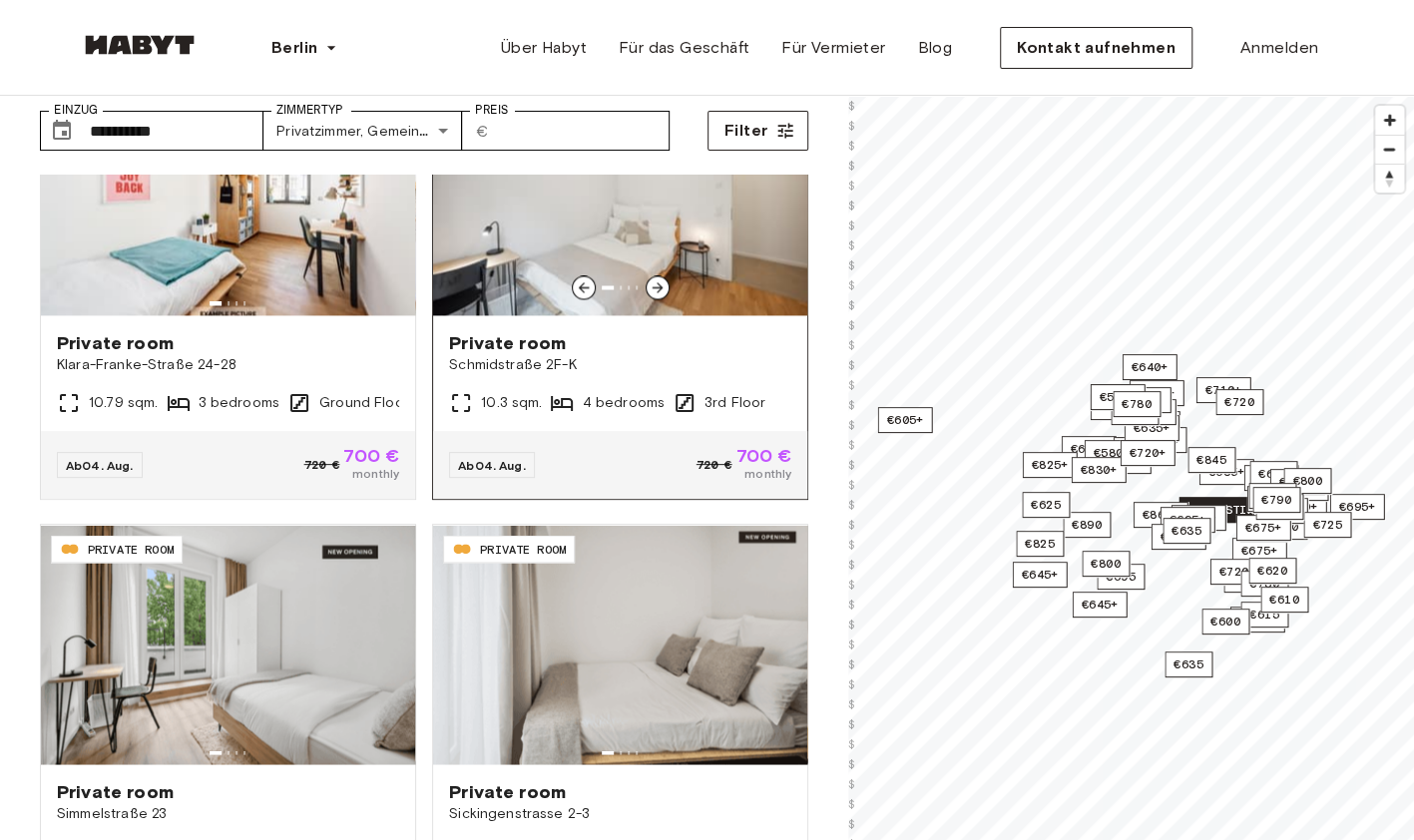 scroll, scrollTop: 1995, scrollLeft: 0, axis: vertical 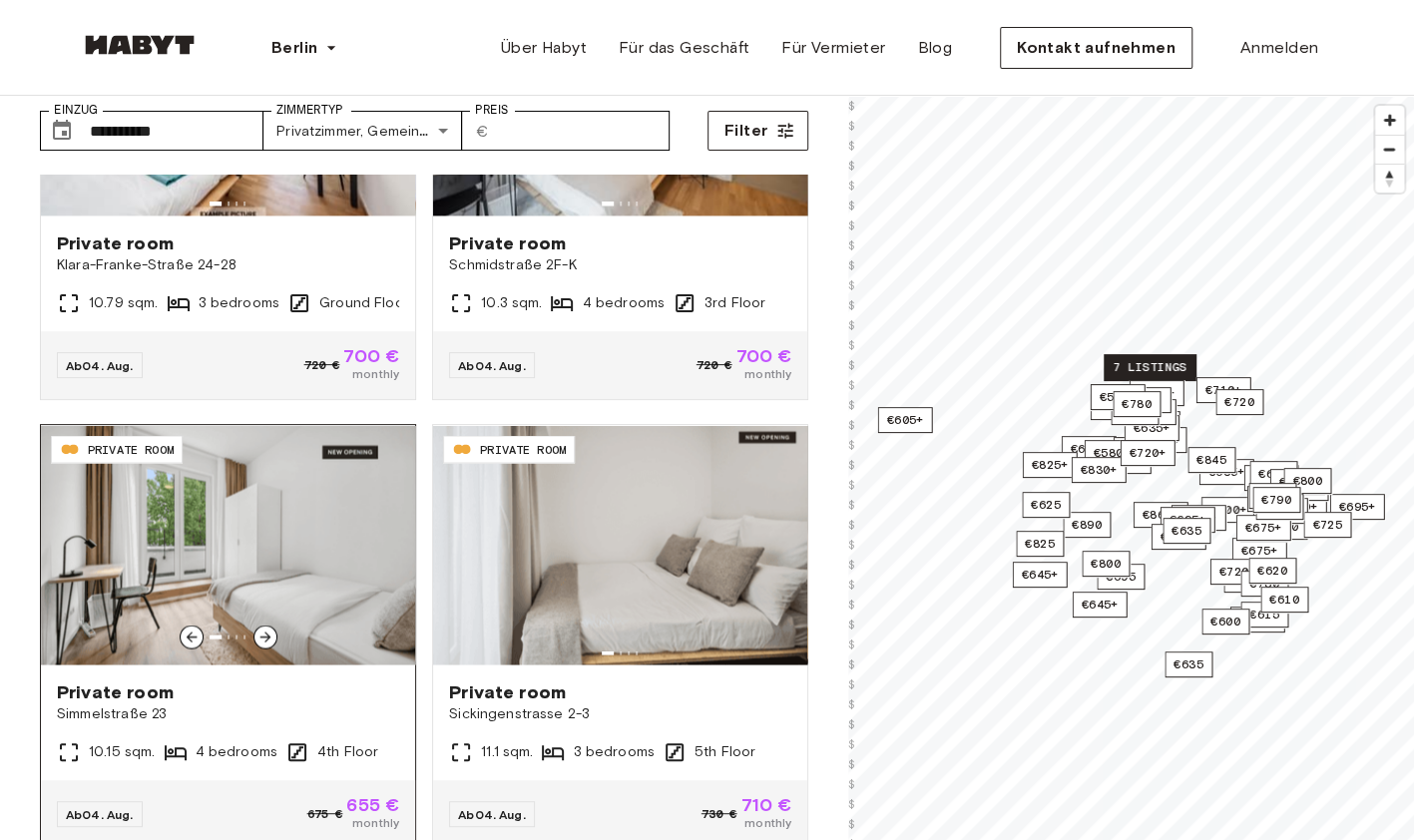 click at bounding box center (228, 545) 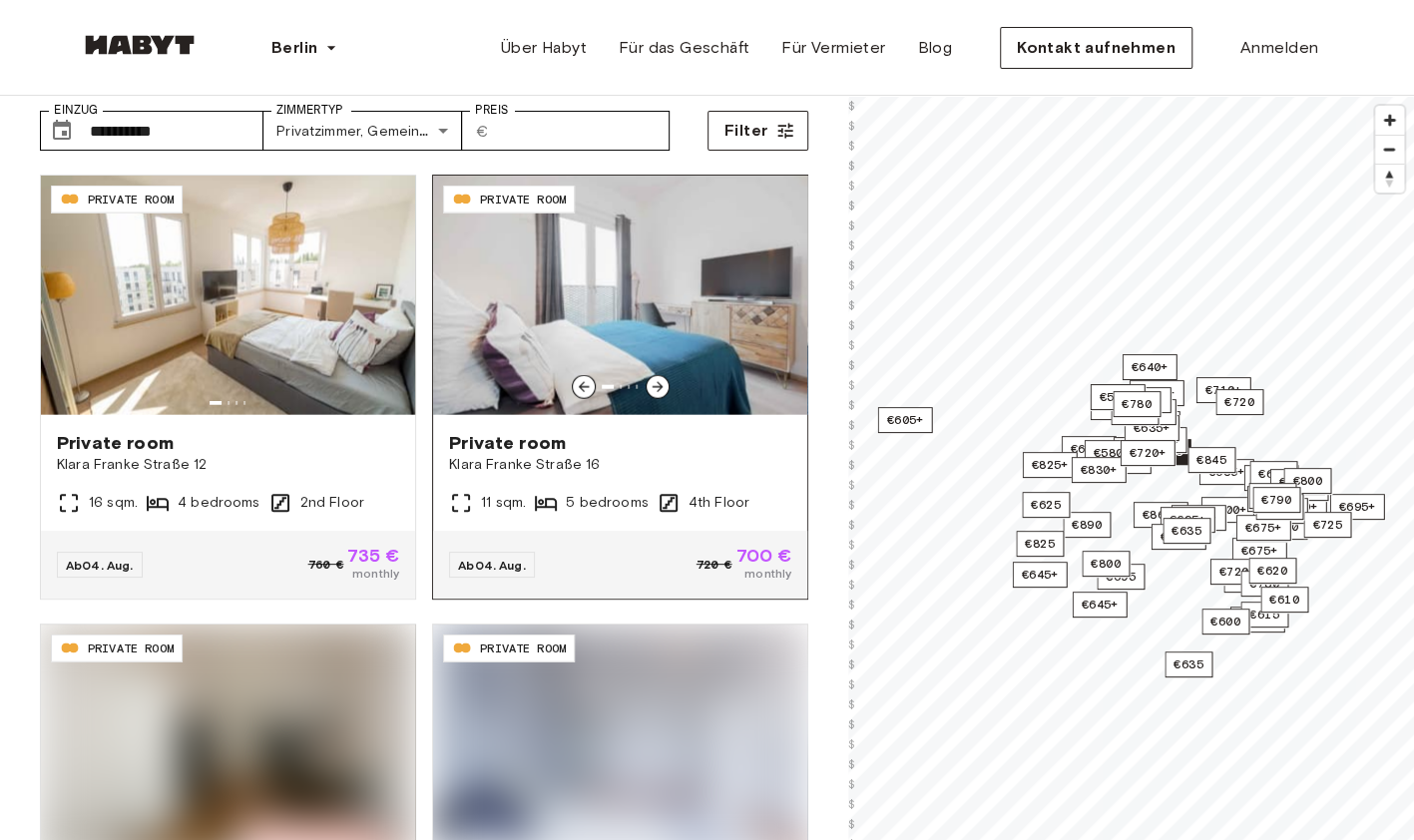 scroll, scrollTop: 2893, scrollLeft: 0, axis: vertical 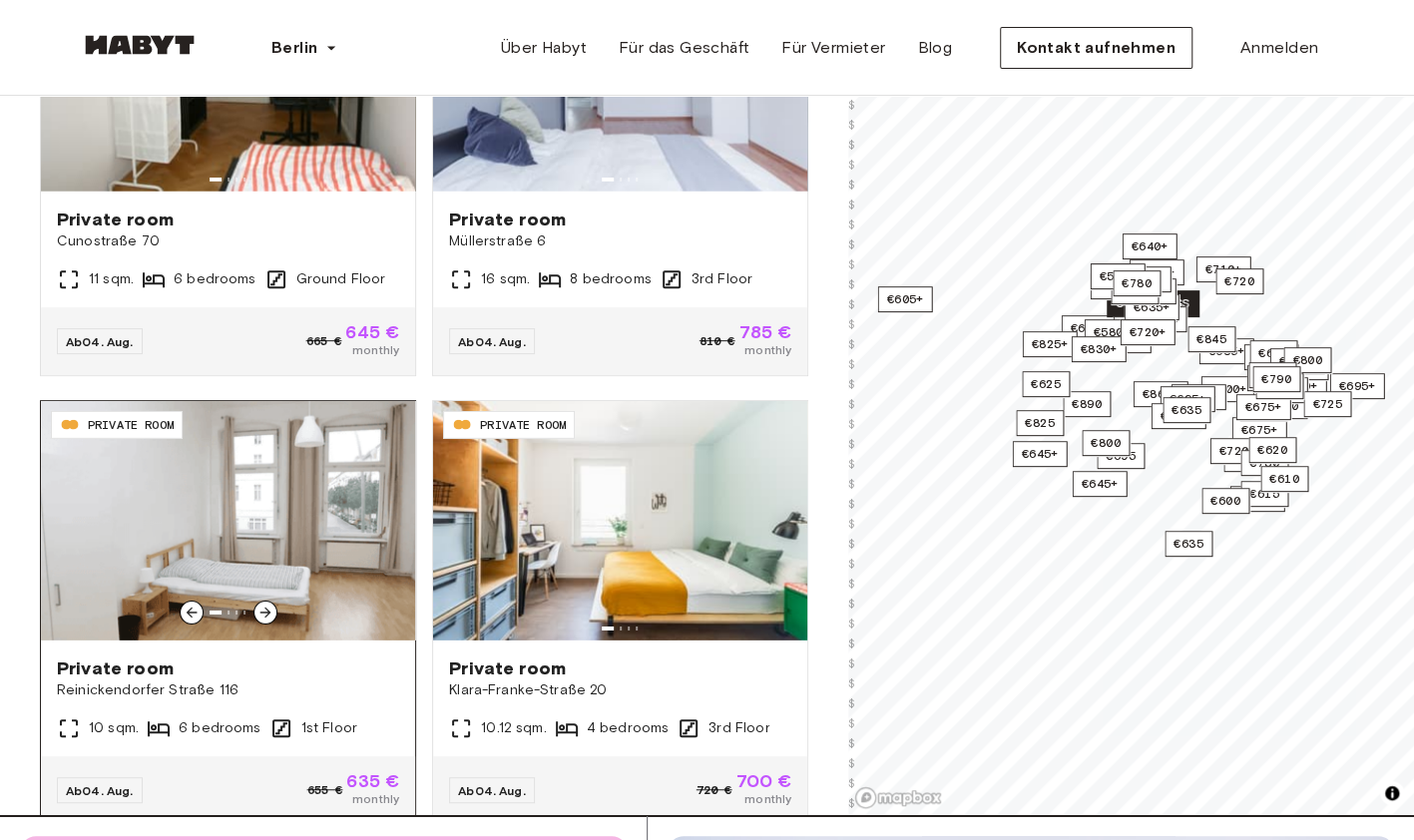 click at bounding box center [228, 521] 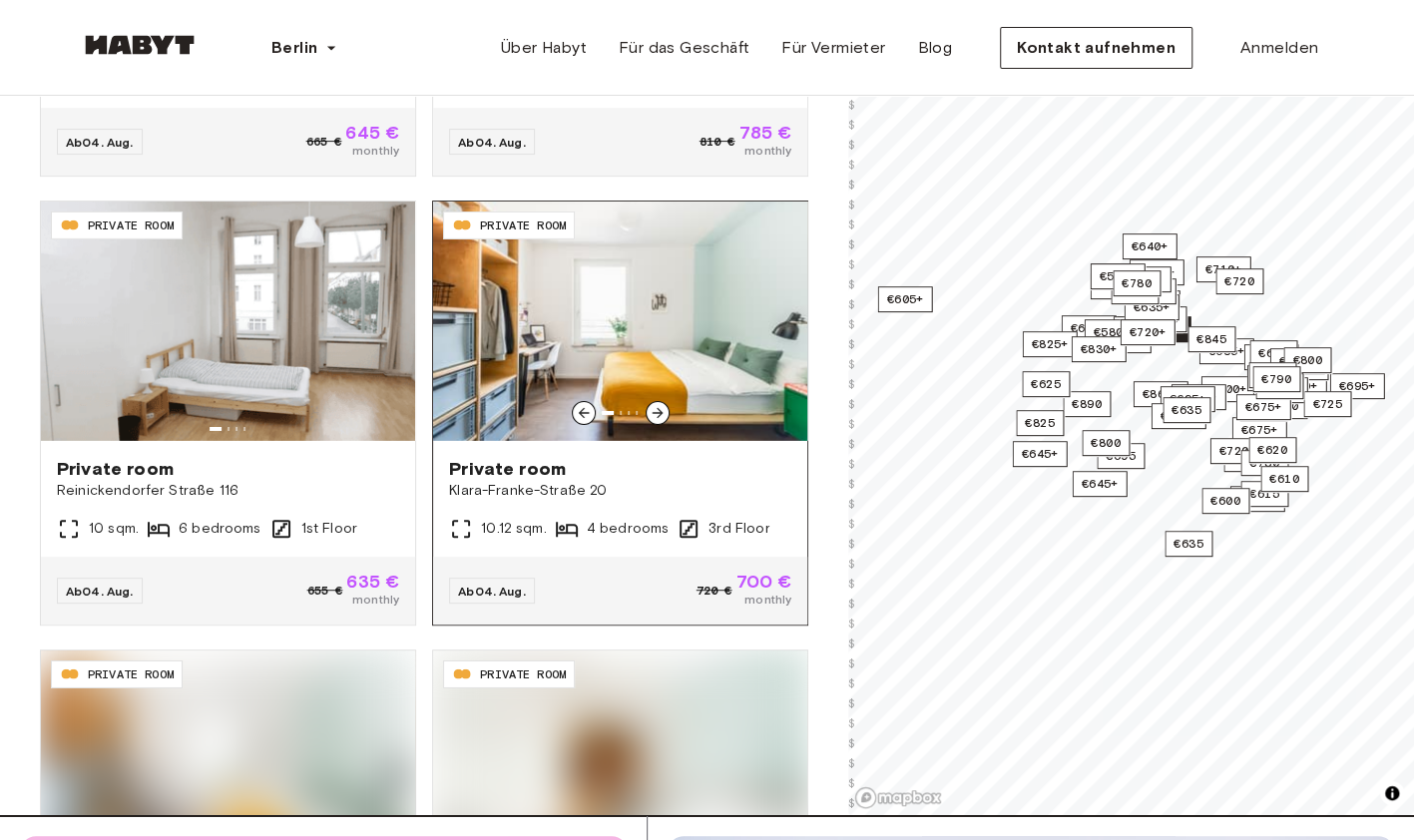 scroll, scrollTop: 3665, scrollLeft: 0, axis: vertical 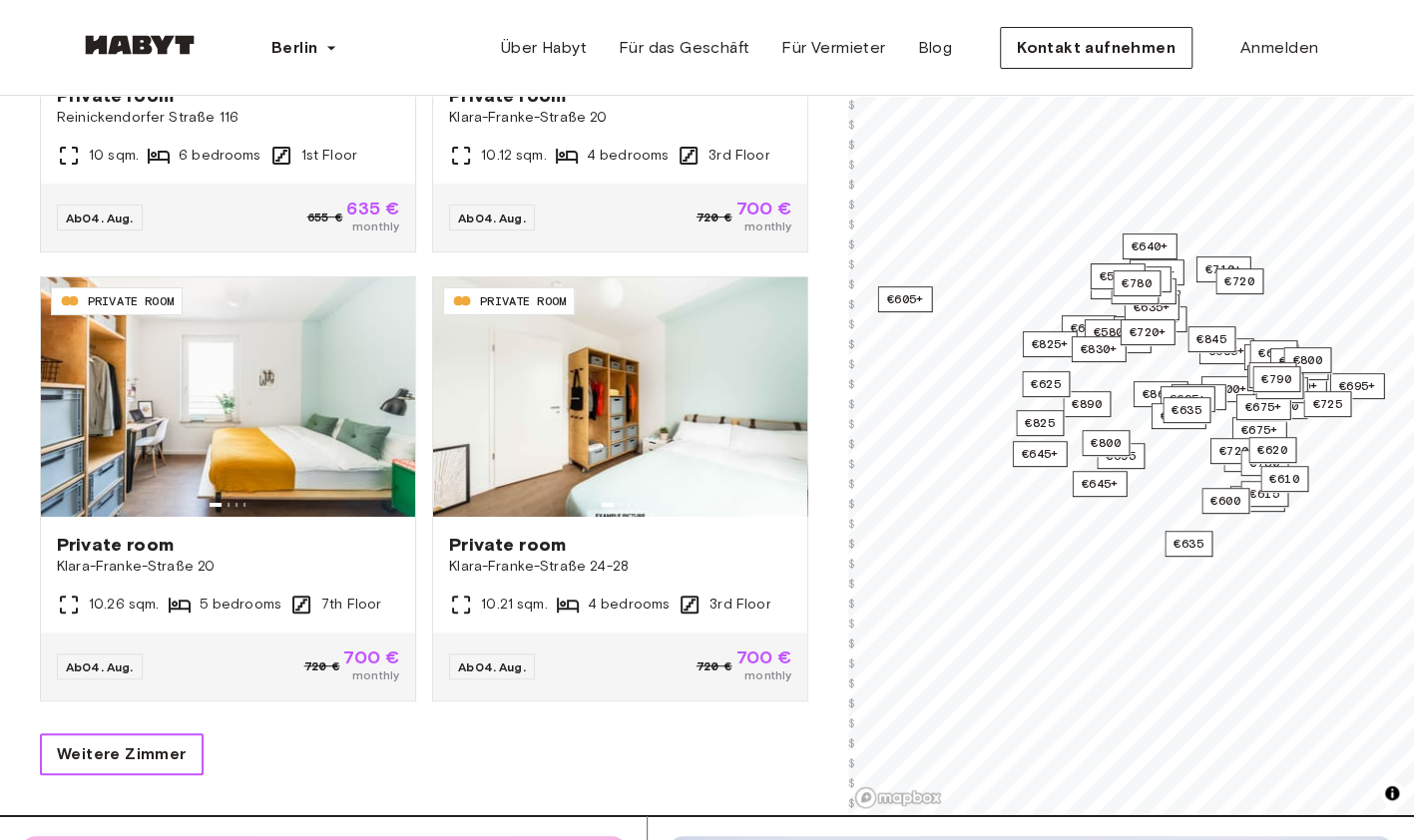 click on "Weitere Zimmer" at bounding box center (122, 754) 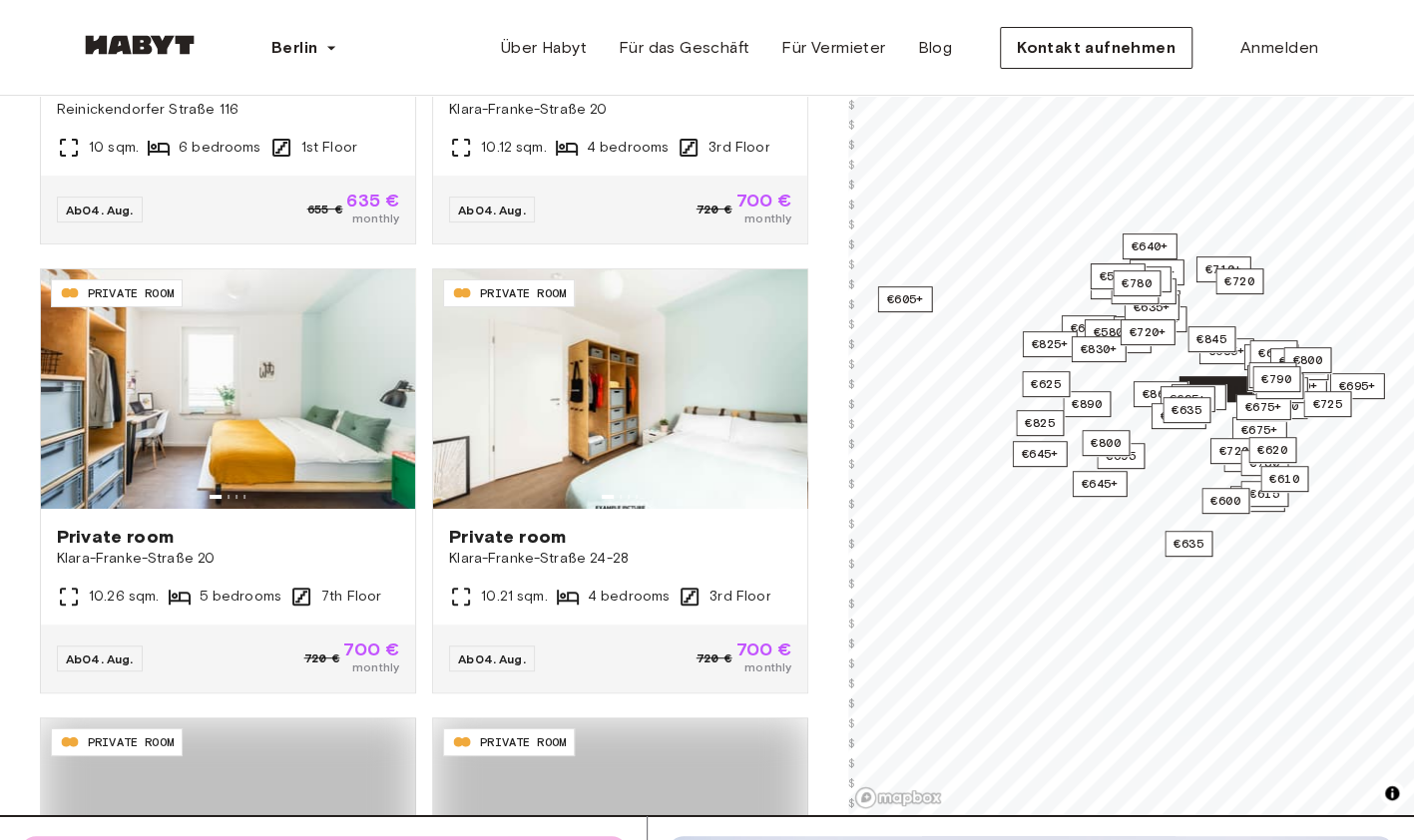 type on "**********" 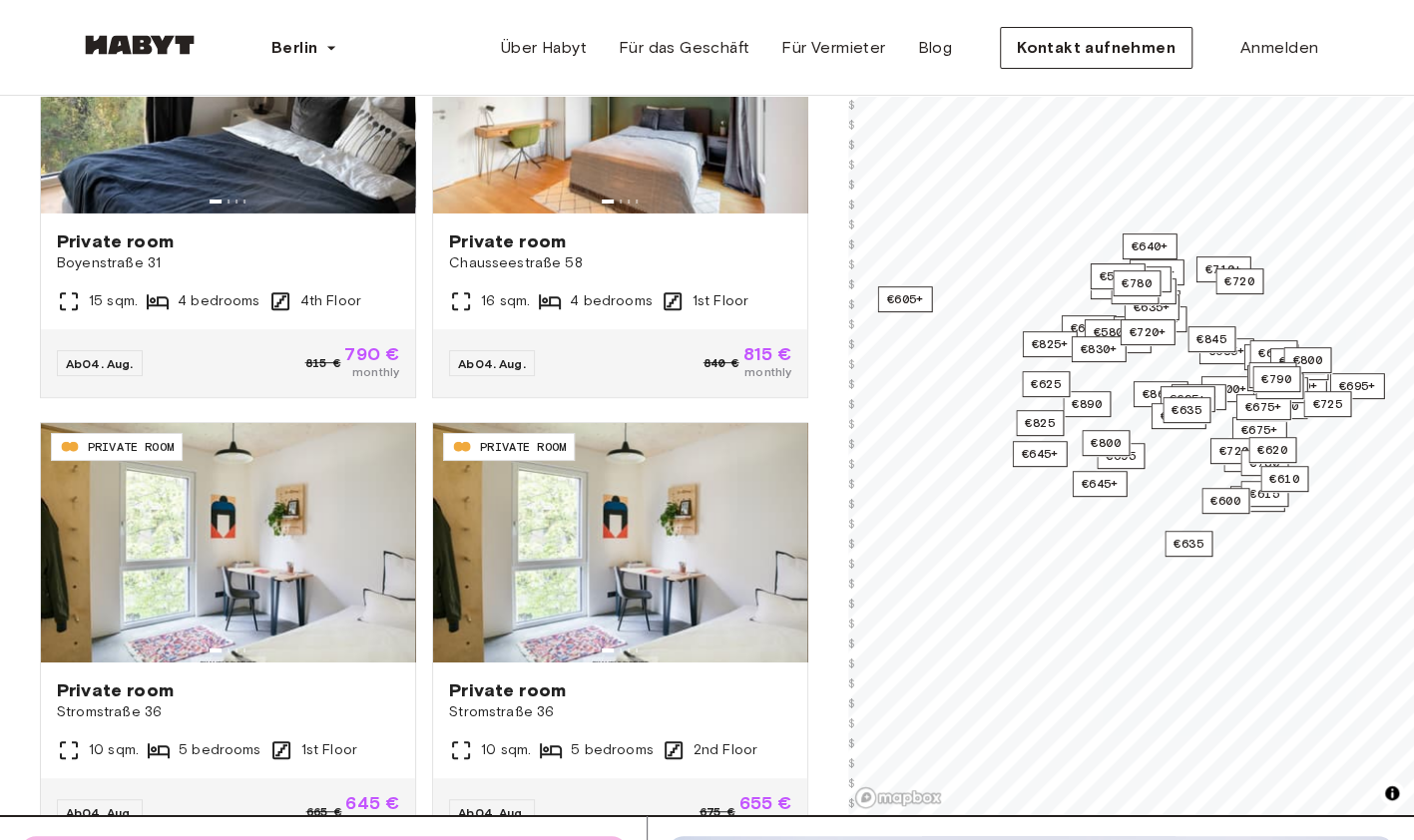 scroll, scrollTop: 8099, scrollLeft: 0, axis: vertical 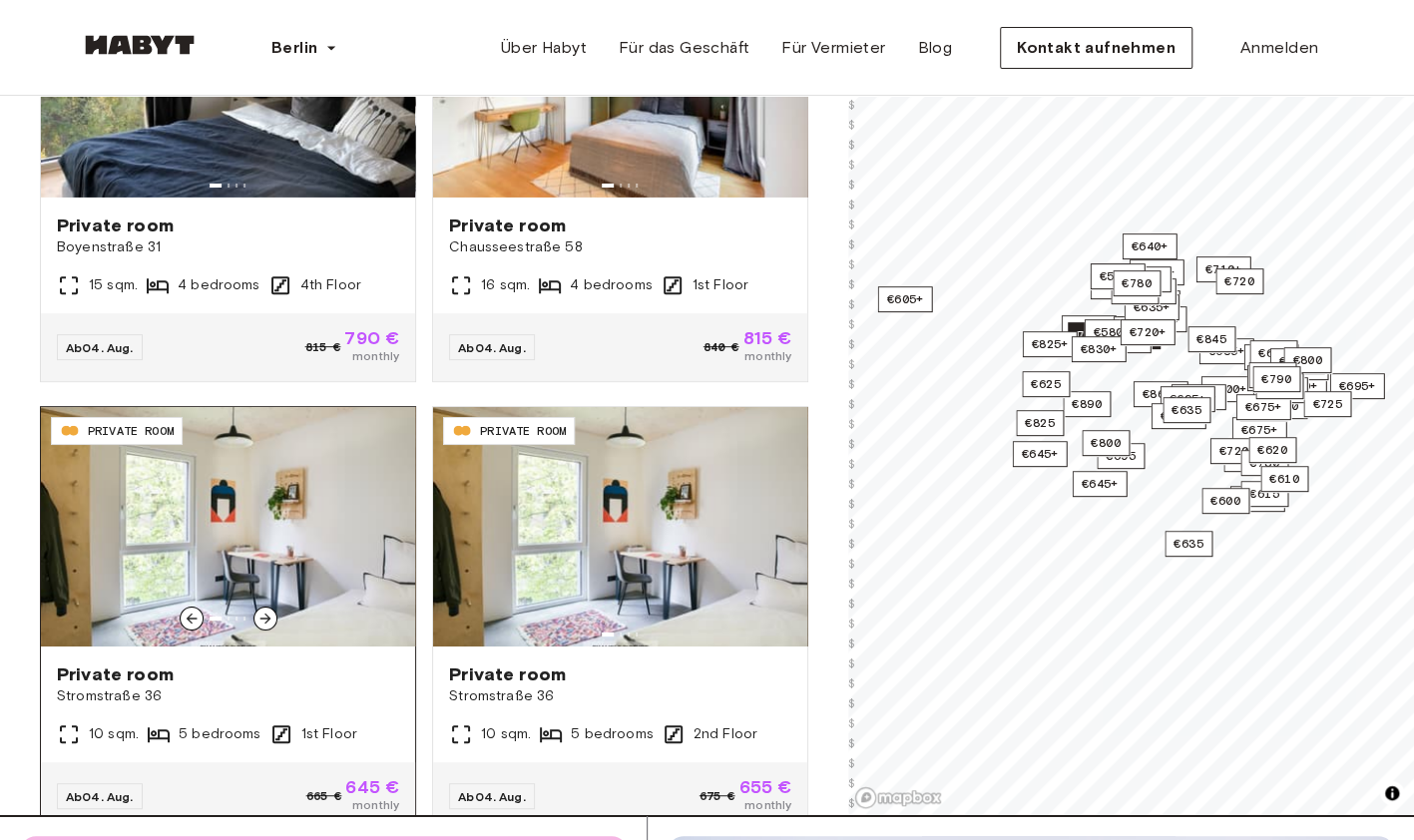 click at bounding box center [228, 527] 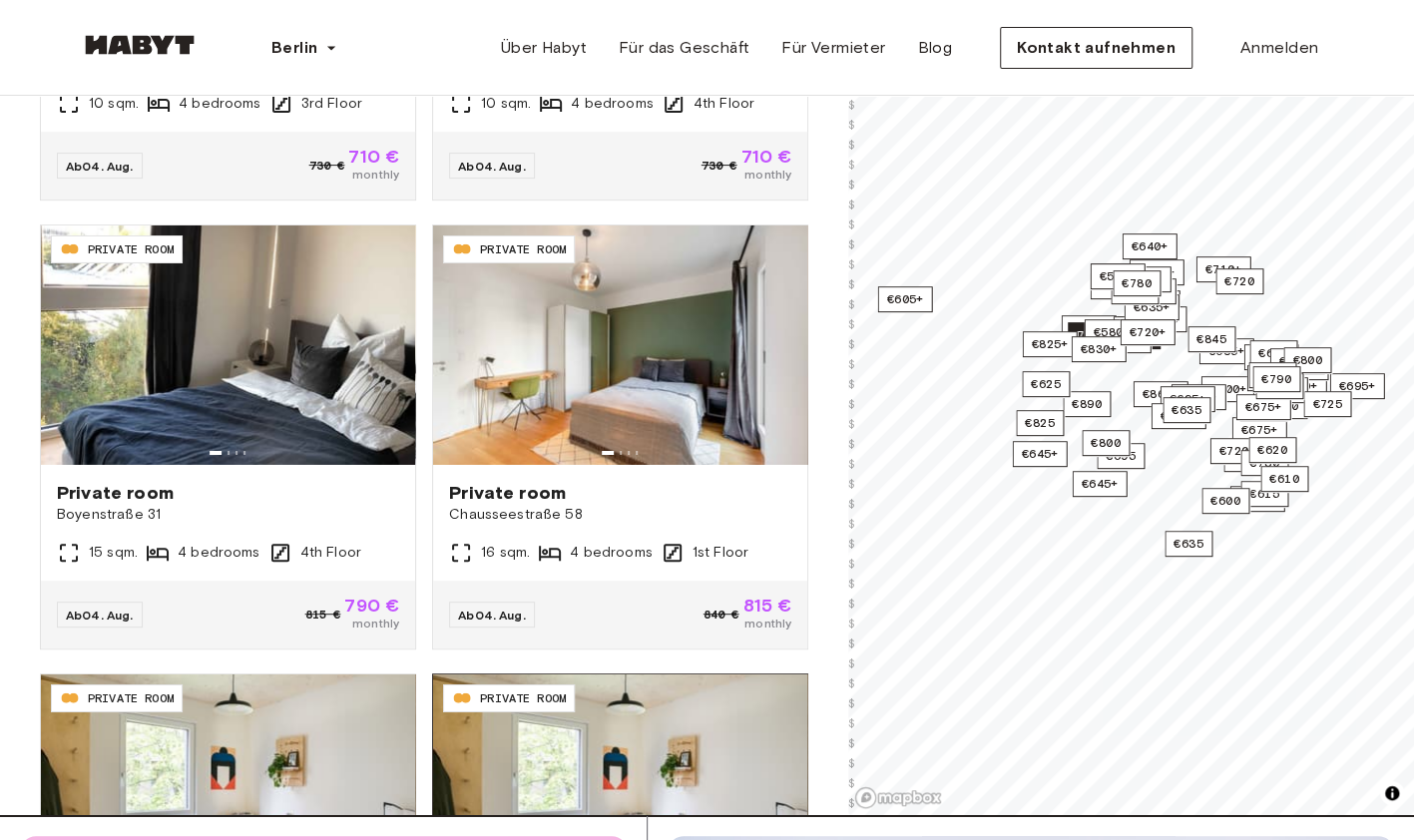 scroll, scrollTop: 7732, scrollLeft: 0, axis: vertical 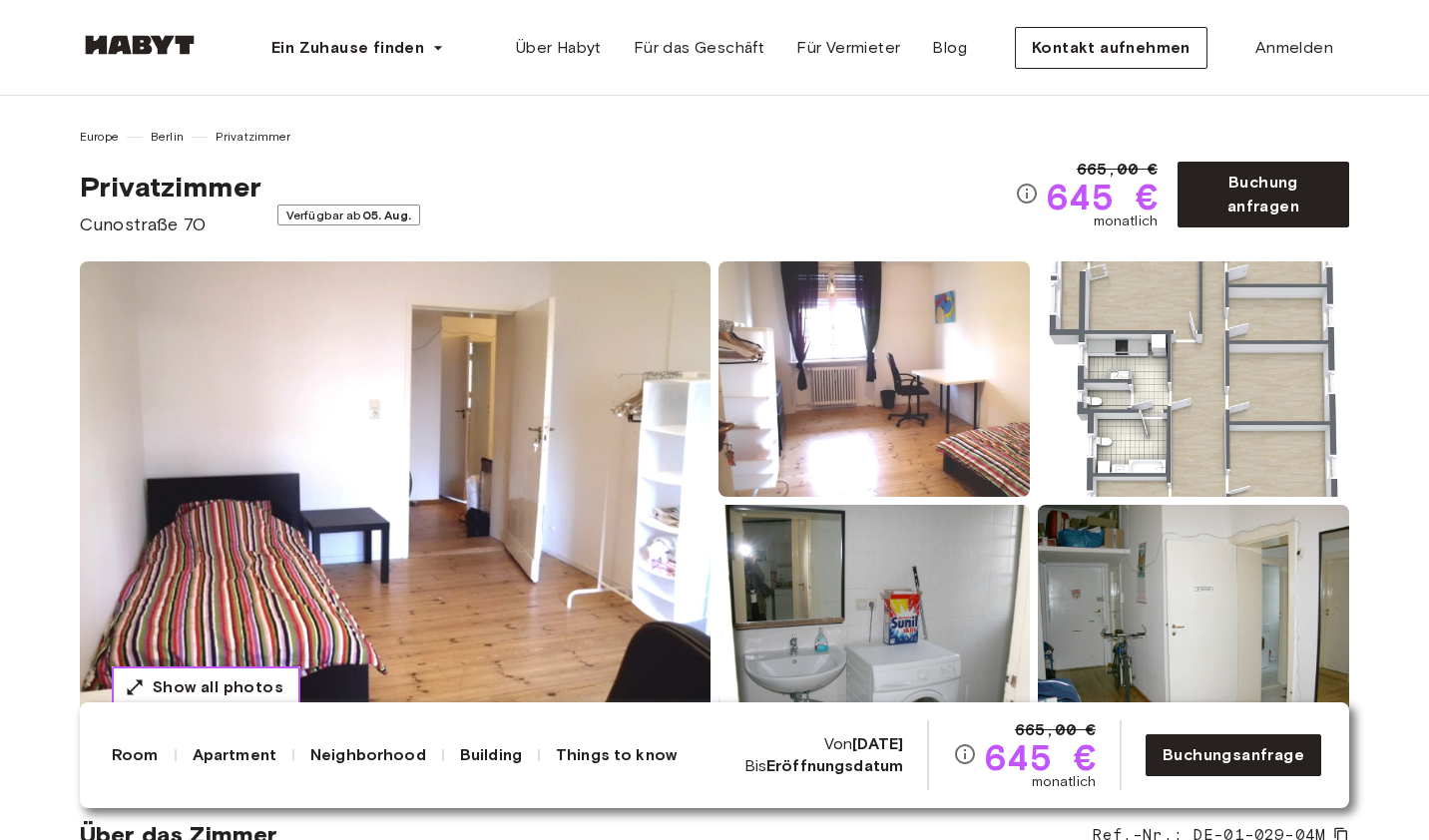 click on "Show all photos" at bounding box center [206, 687] 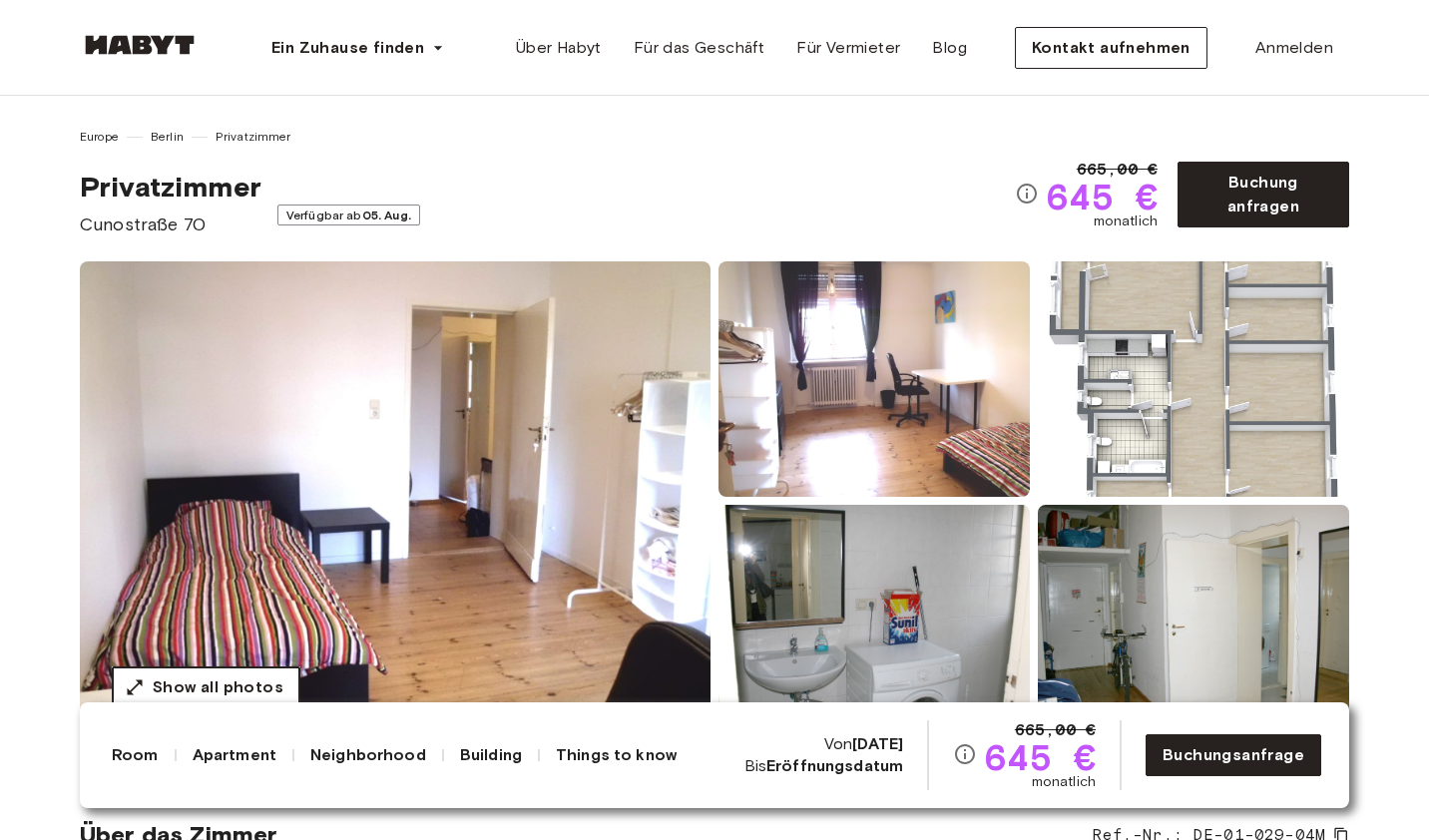 scroll, scrollTop: 0, scrollLeft: 0, axis: both 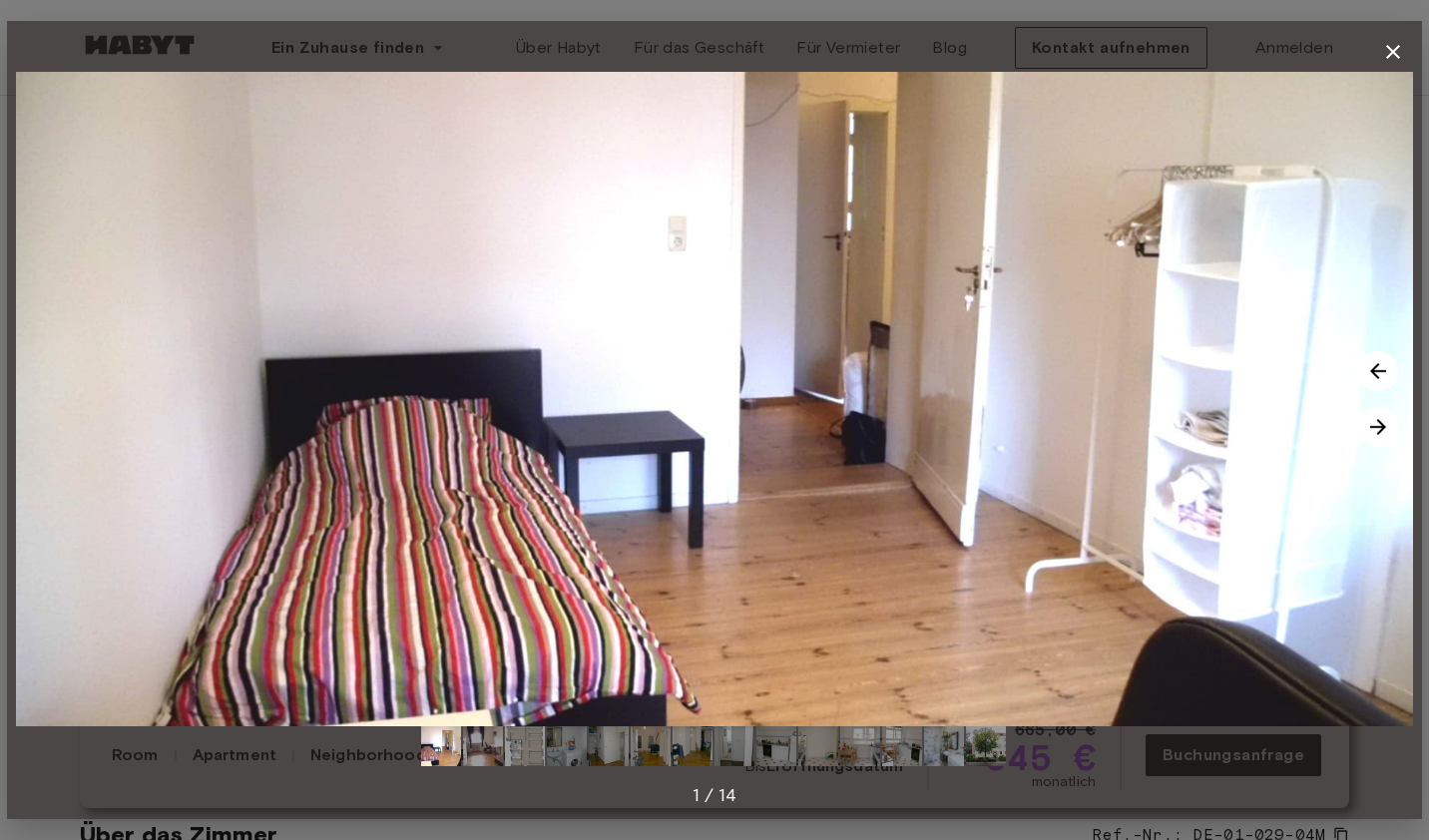 click at bounding box center (1378, 427) 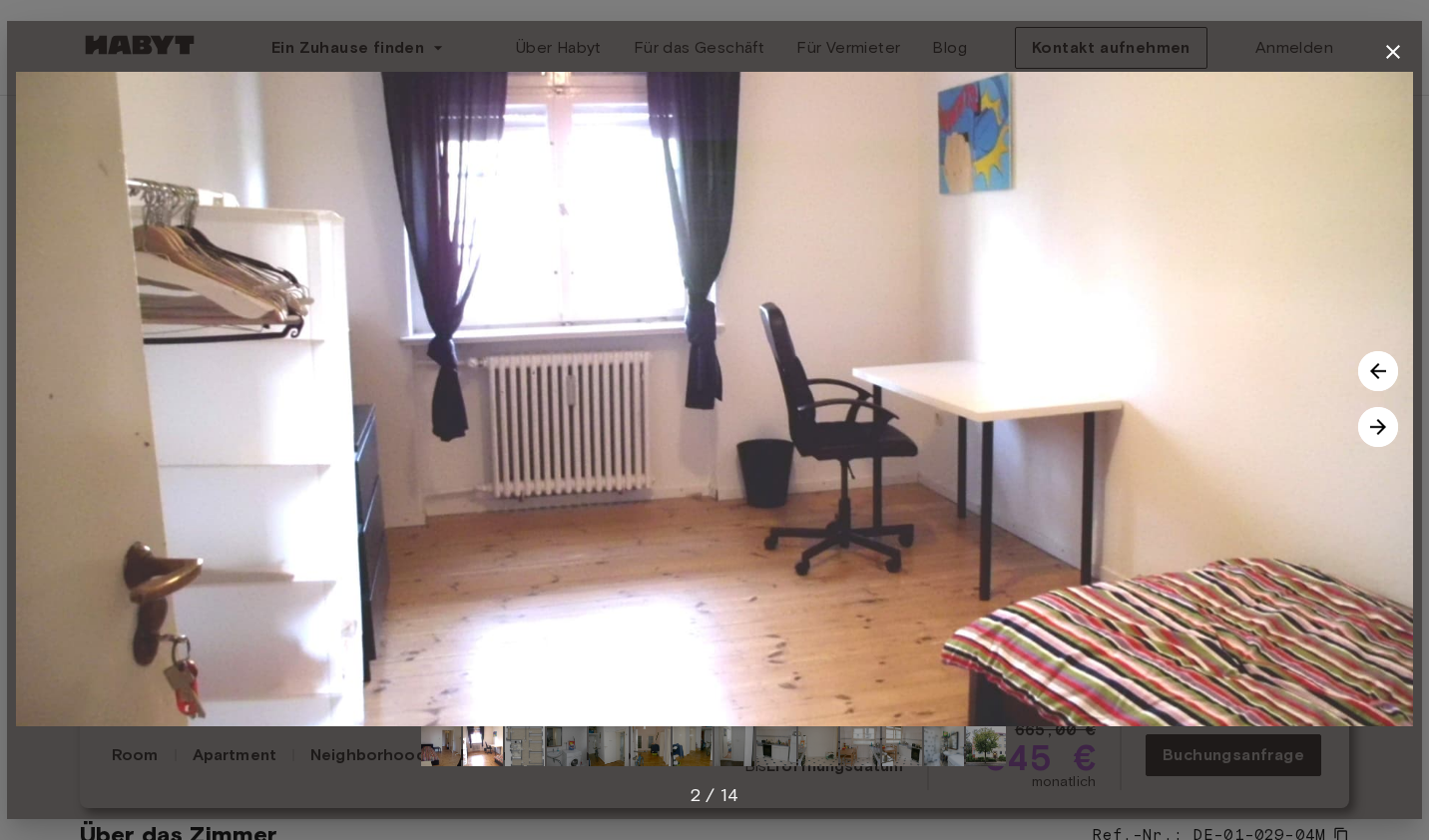 click at bounding box center (1378, 427) 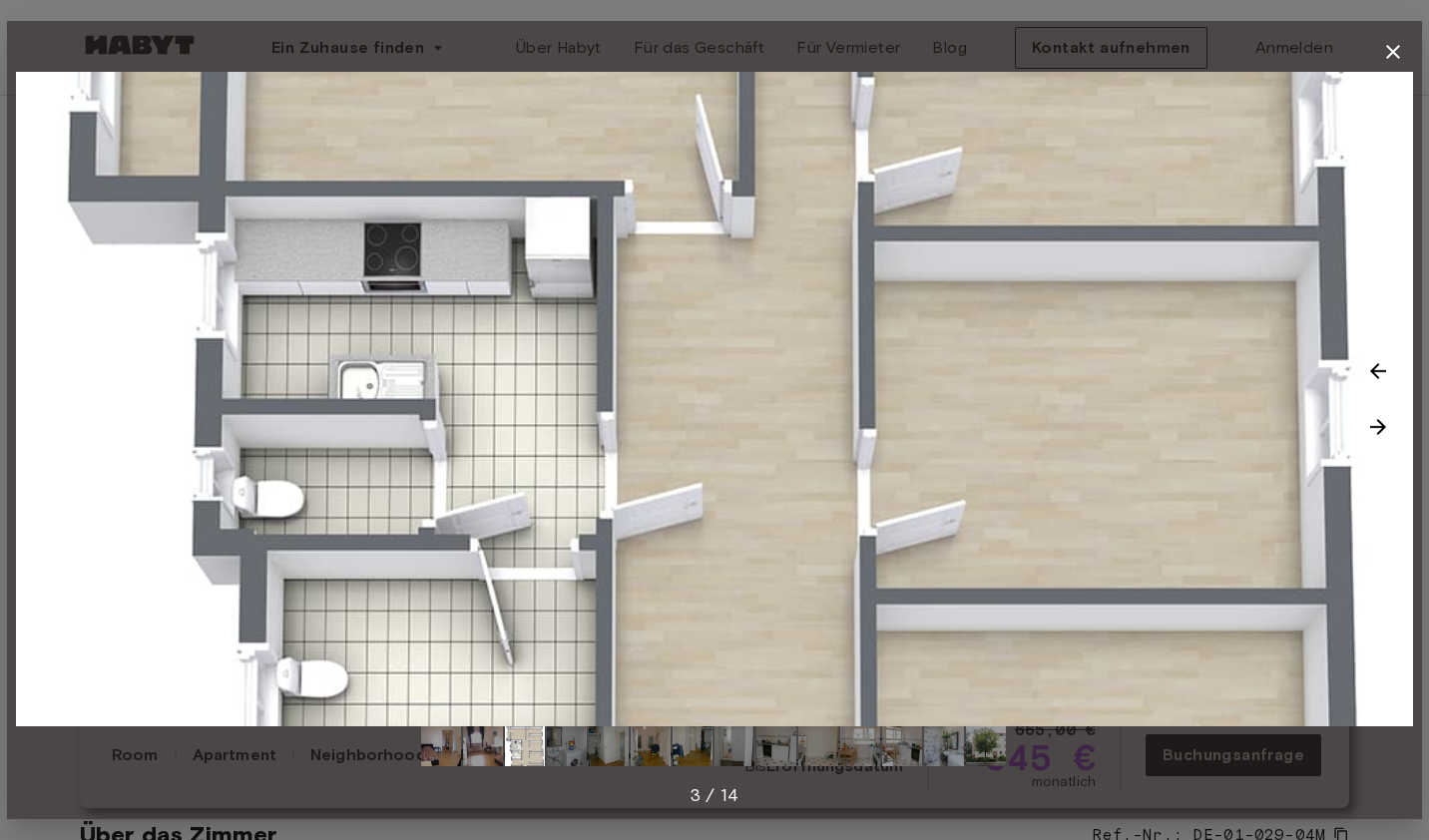click at bounding box center [714, 399] 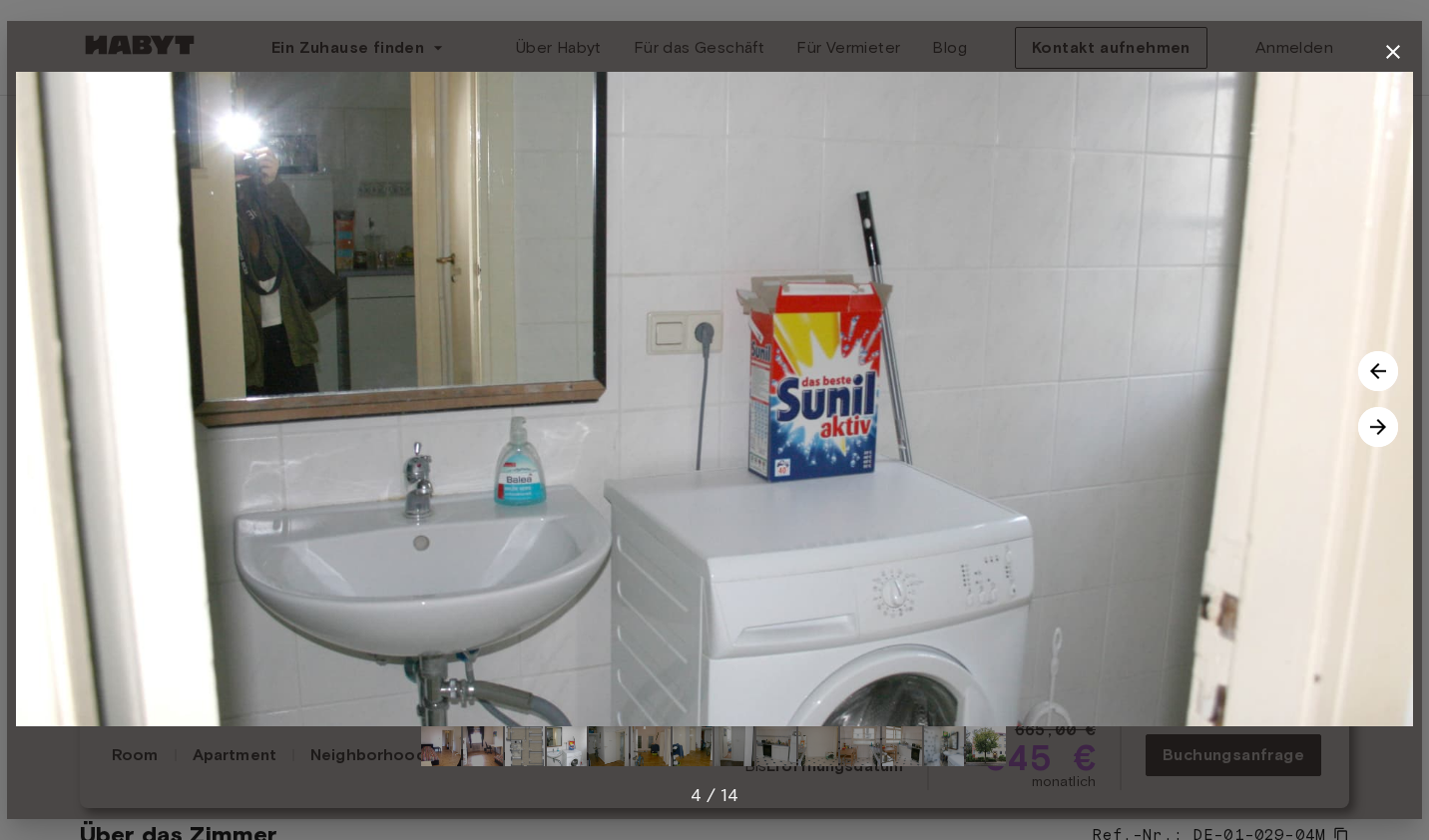 click at bounding box center [714, 399] 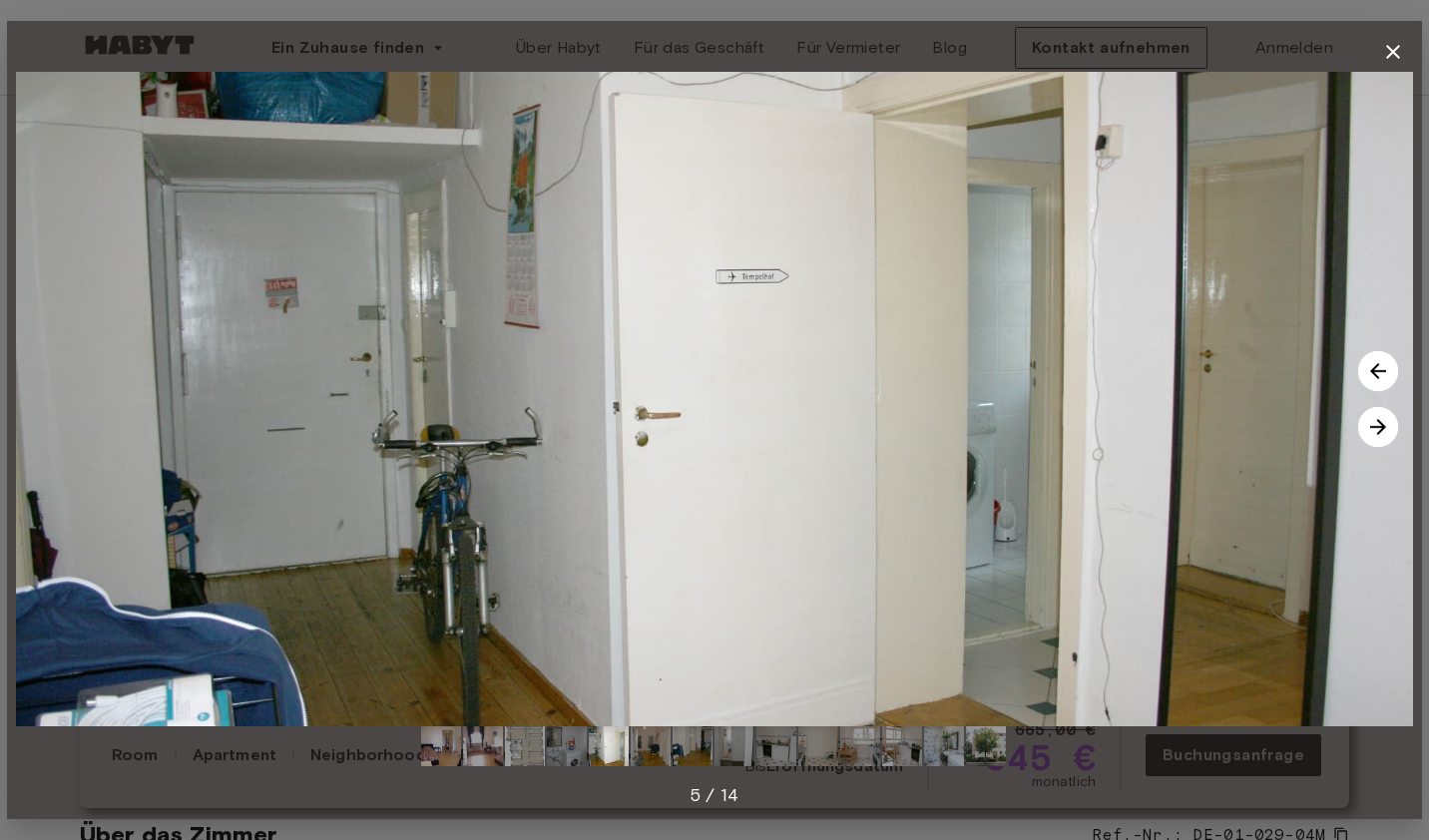 click at bounding box center [1378, 427] 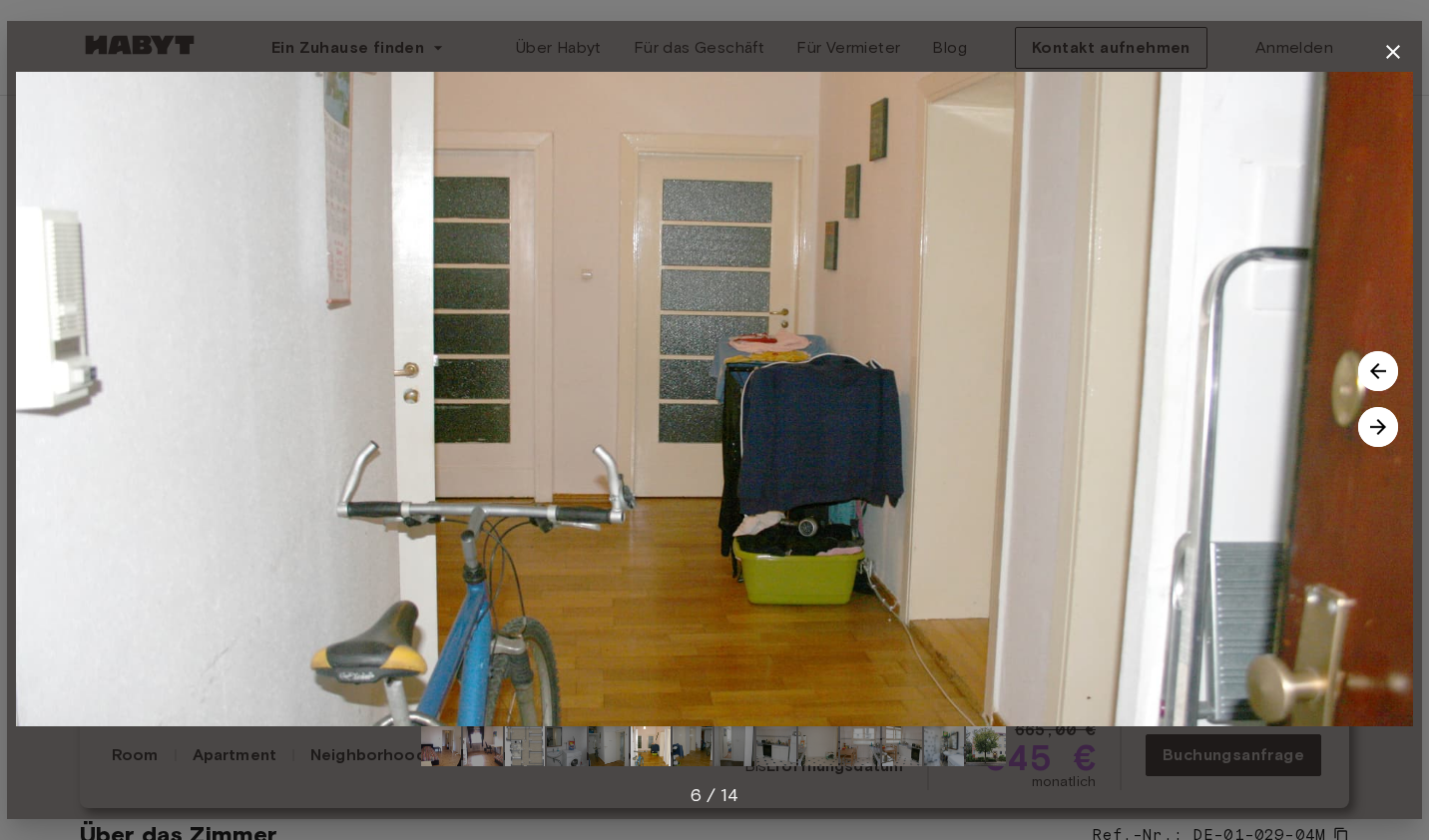 click at bounding box center [1378, 427] 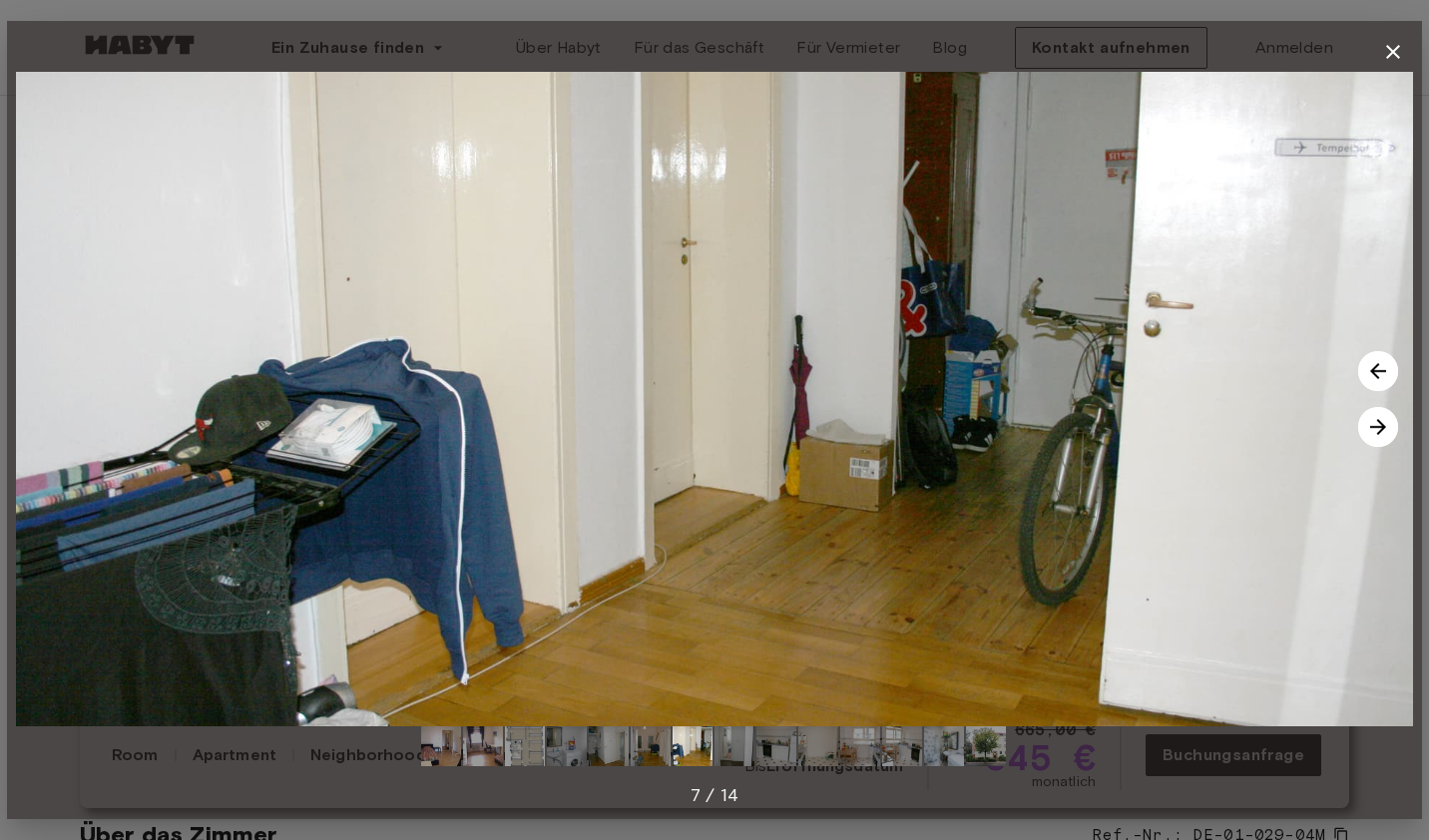 click at bounding box center [1378, 427] 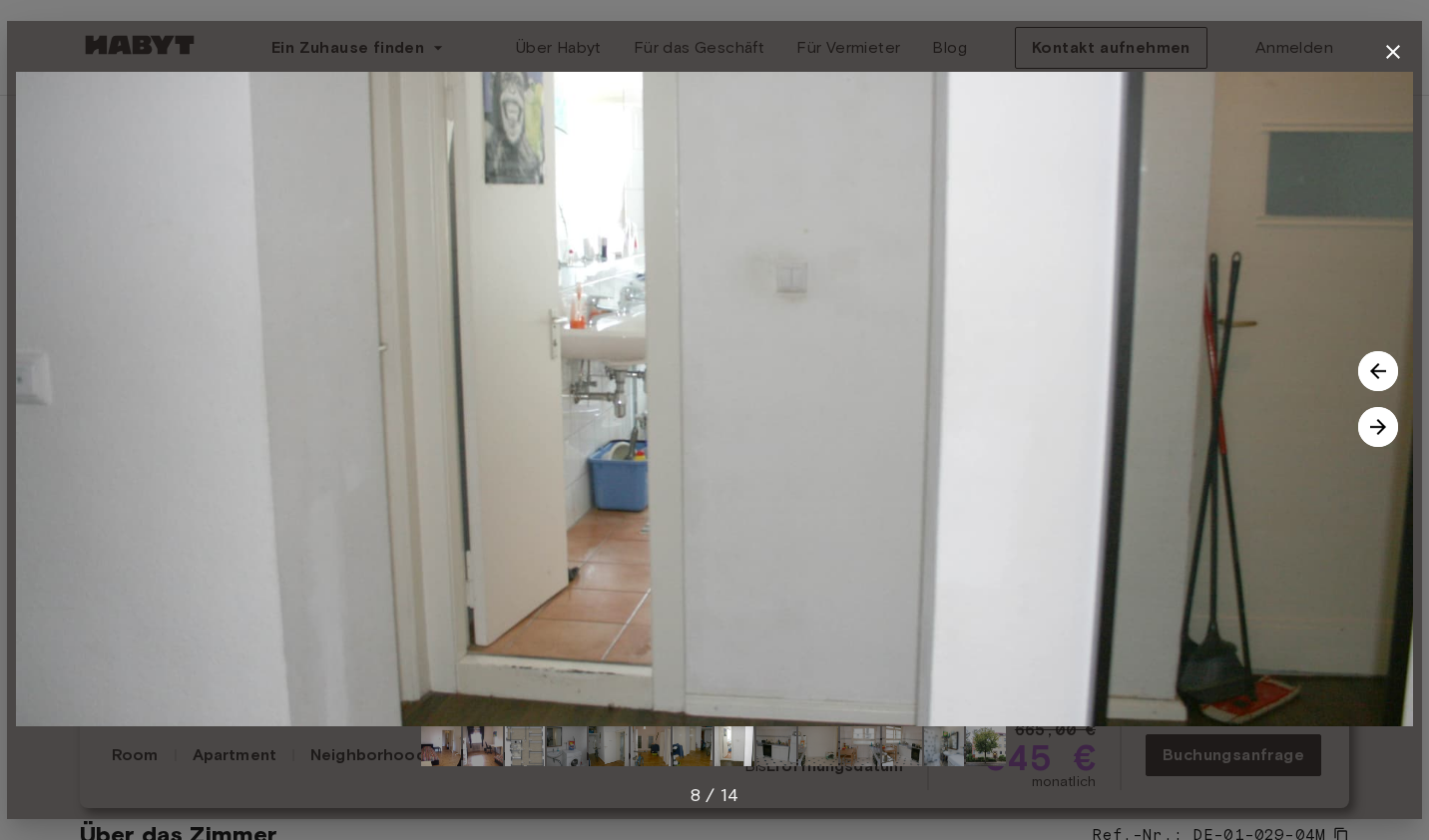 click 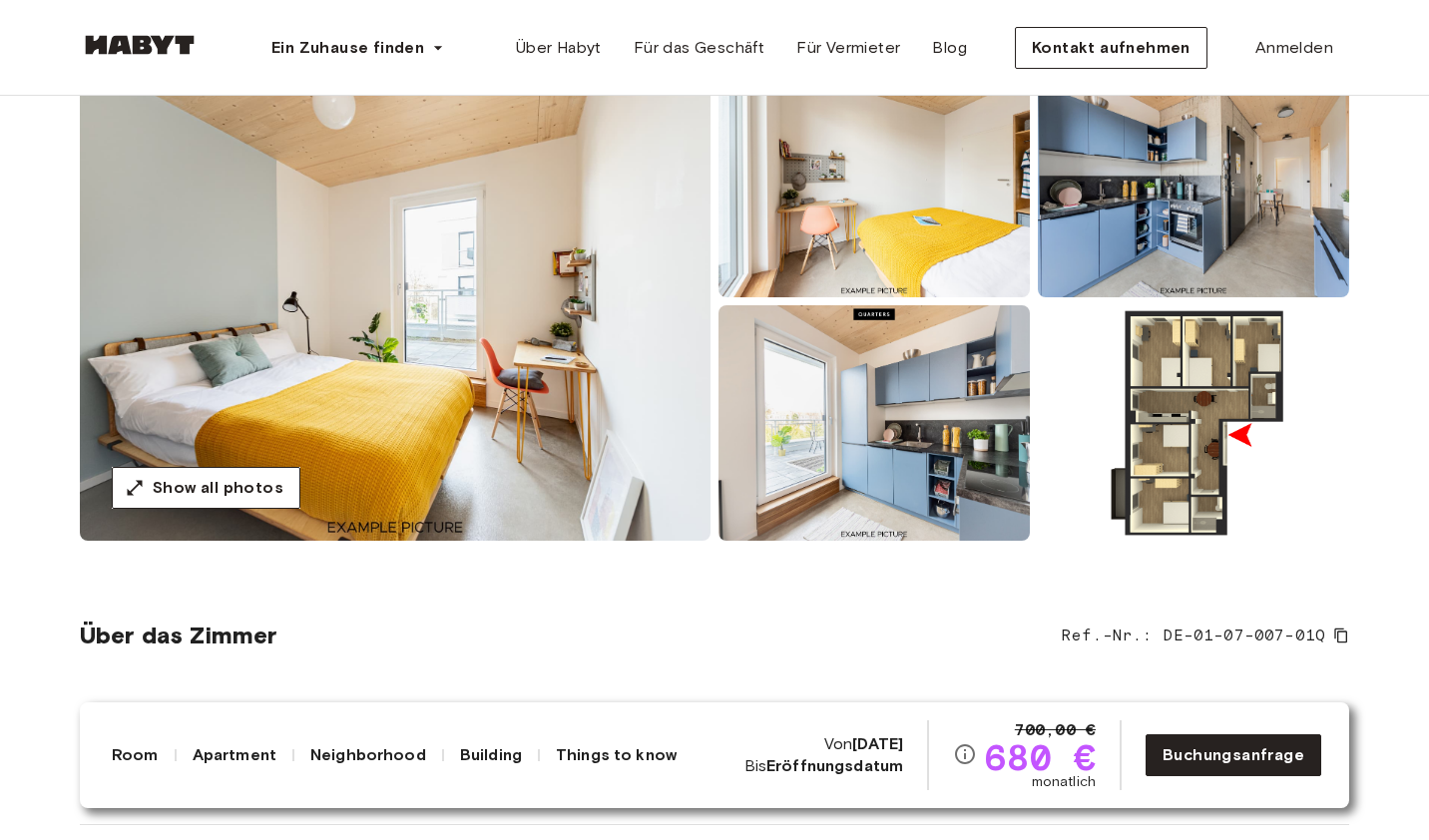 scroll, scrollTop: 200, scrollLeft: 0, axis: vertical 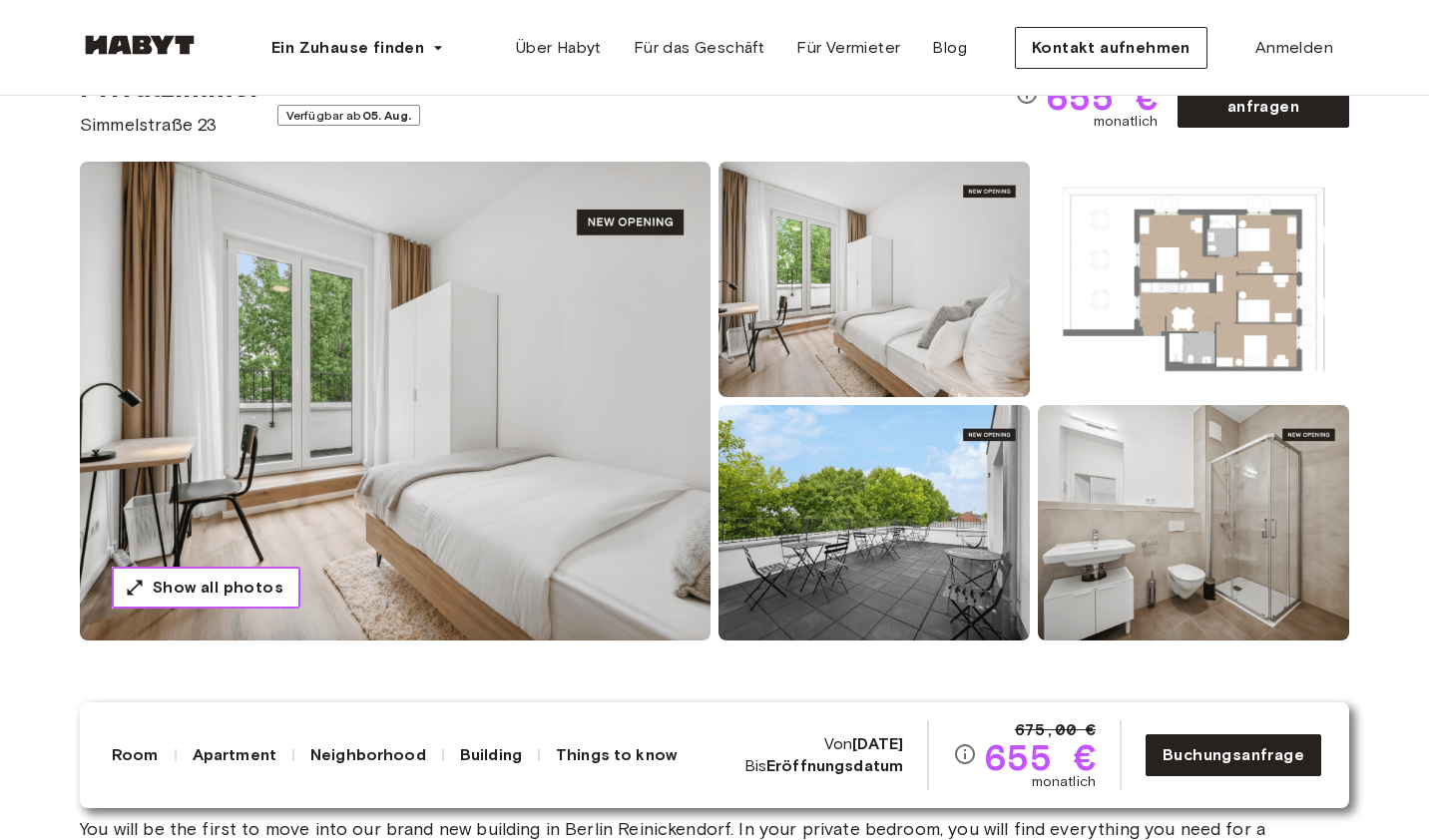 click on "Show all photos" at bounding box center (206, 588) 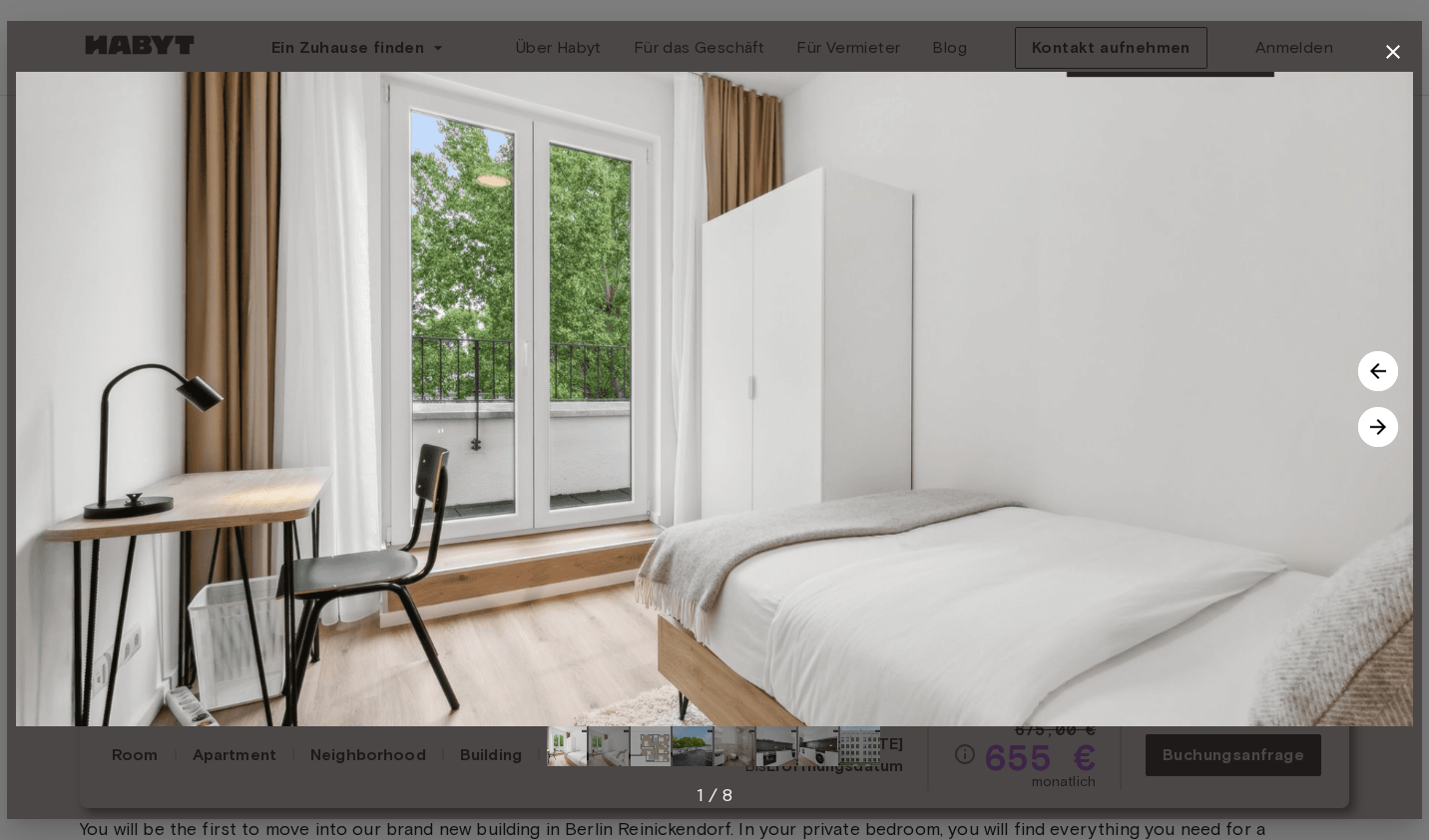 click at bounding box center [1378, 427] 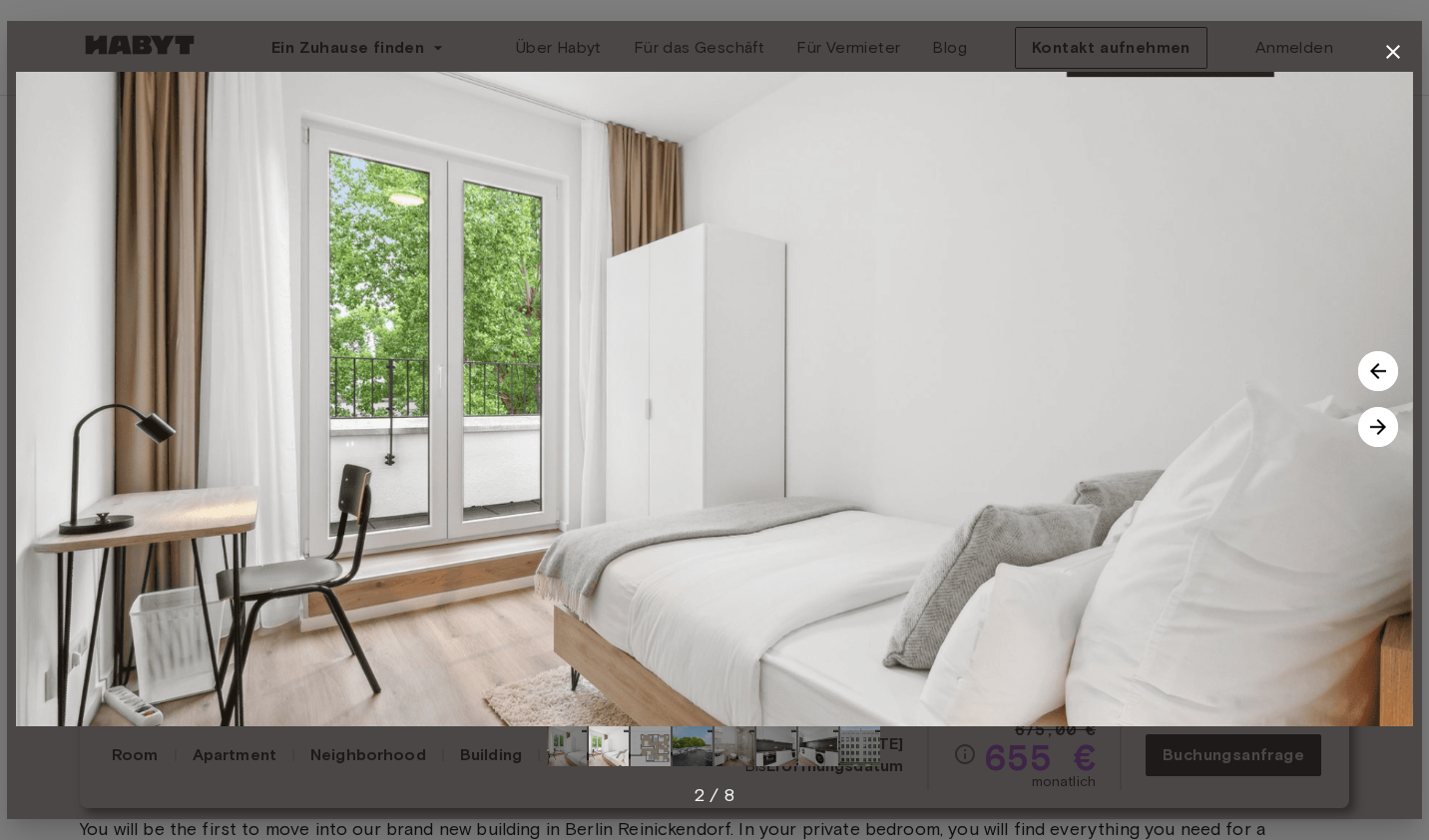 click at bounding box center [1378, 427] 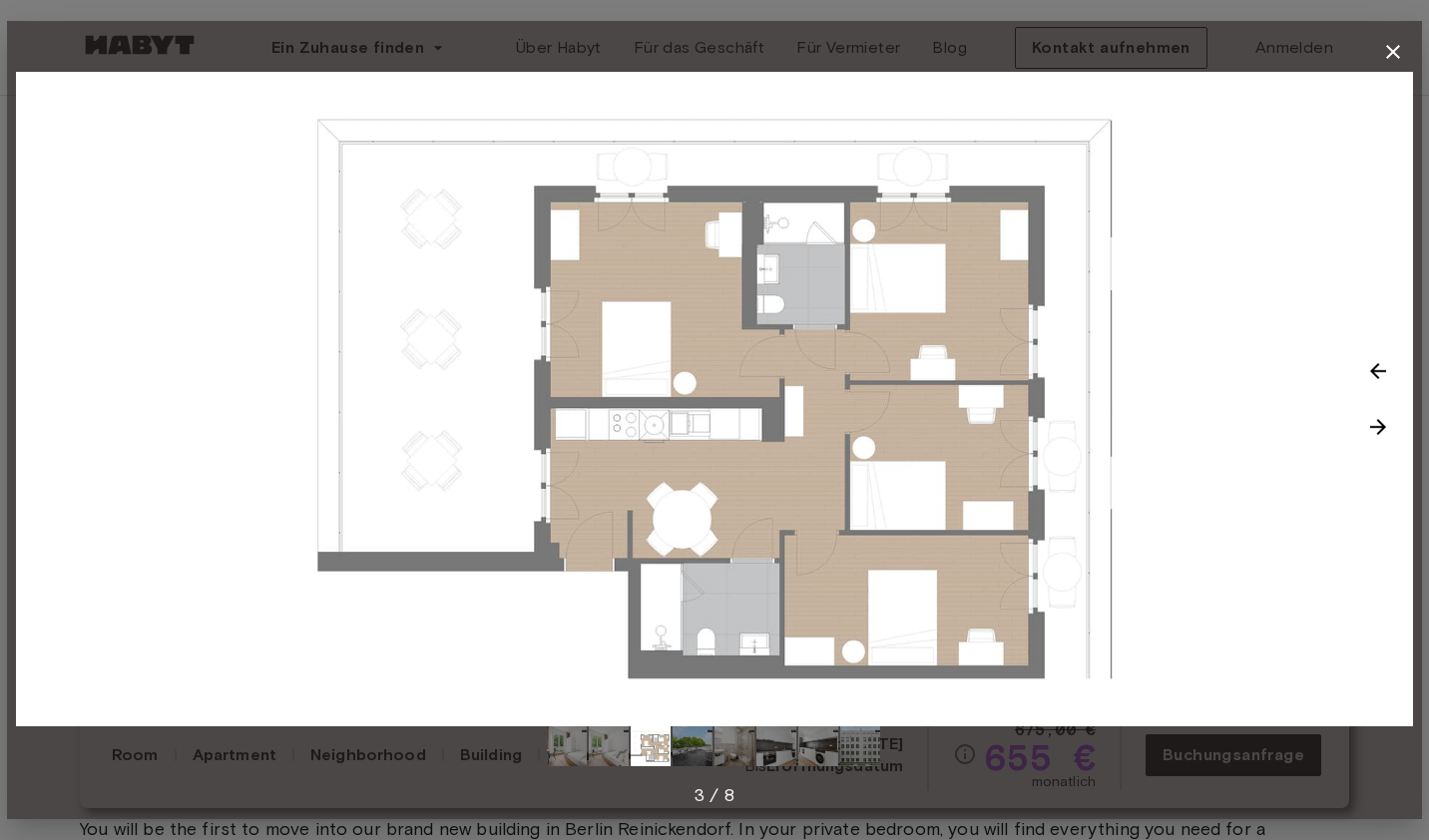click at bounding box center (1378, 427) 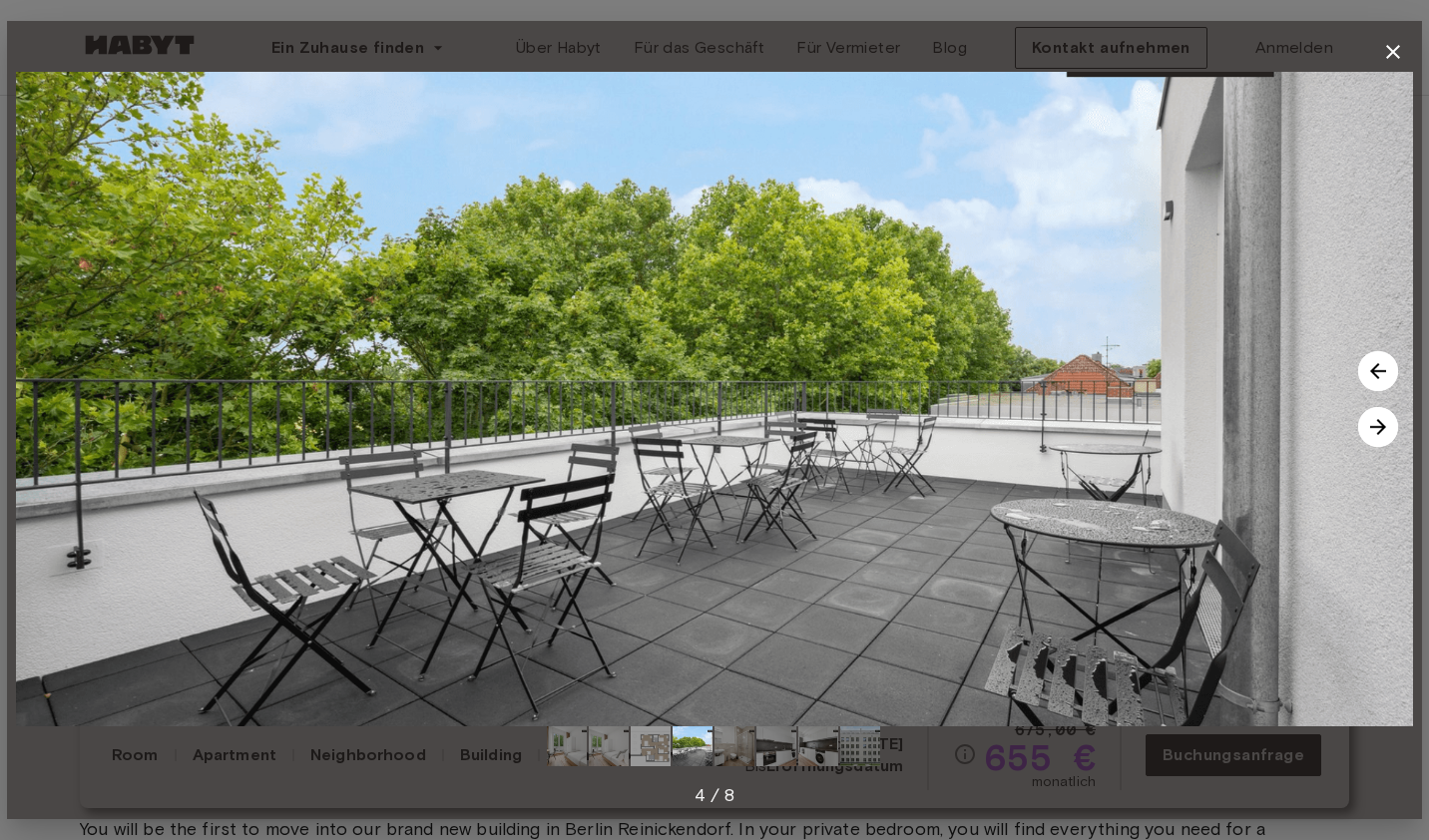click 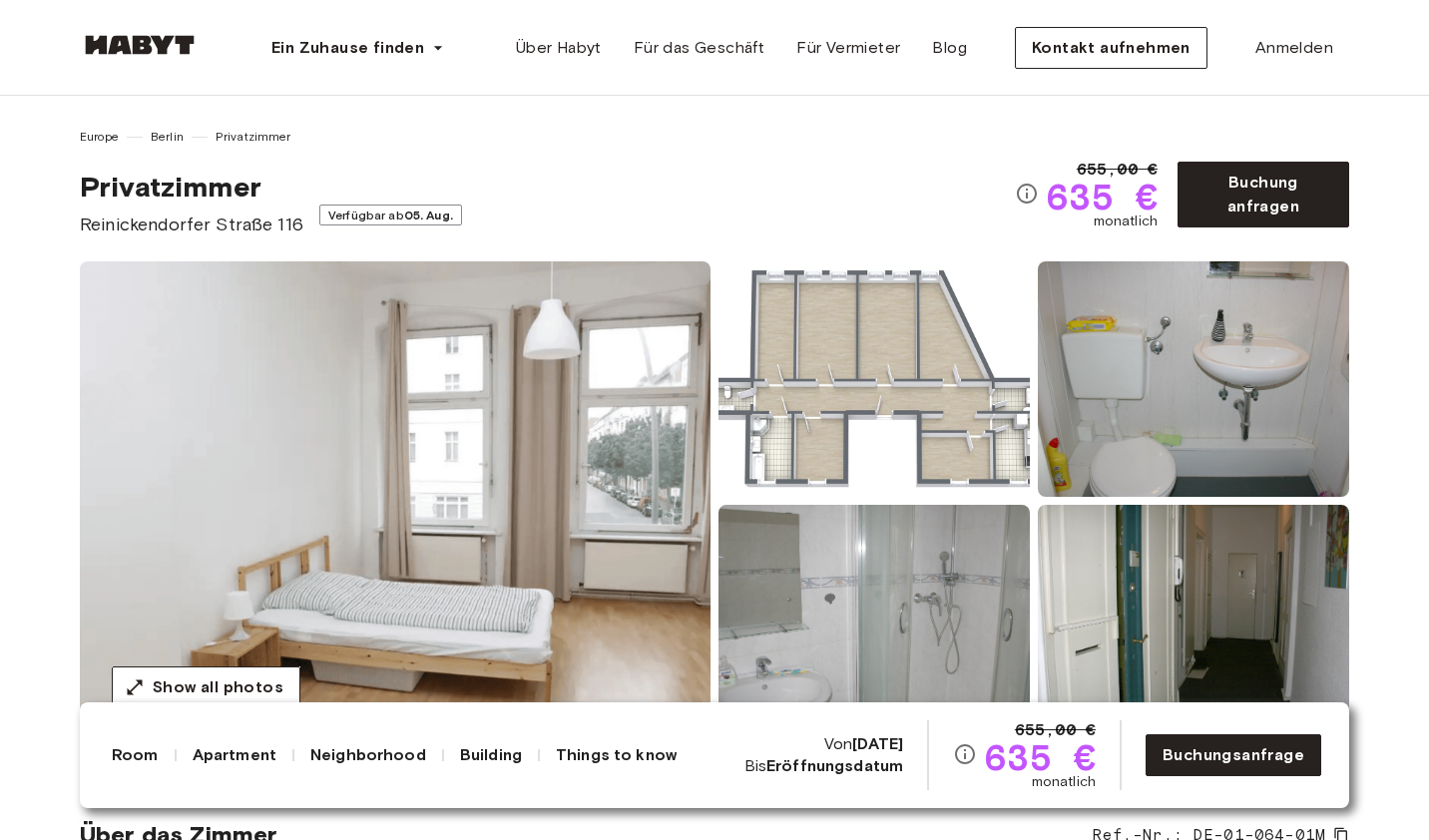 scroll, scrollTop: 0, scrollLeft: 0, axis: both 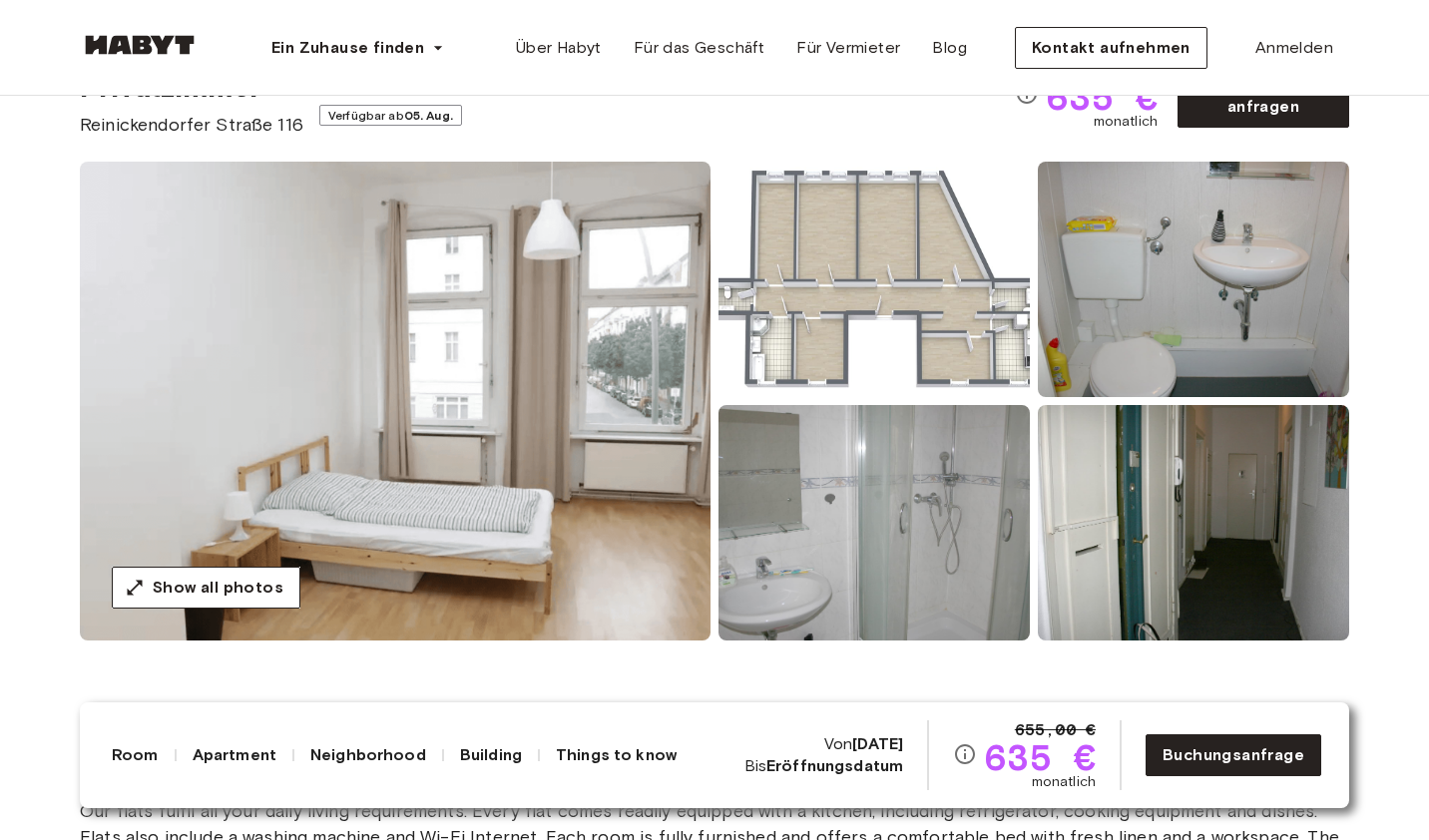 click on "Ein Zuhause finden Europe Amsterdam Berlin Frankfurt Hamburg Lissabon Madrid Mailand Modena Paris Turin München Rotterdam Stuttgart Düsseldorf Köln Zürich Den Haag Graz Brüssel Leipzig Asia Hongkong Singapur Seoul Phuket Tokyo Über Habyt Für das Geschäft Für Vermieter Blog Kontakt aufnehmen Anmelden Europe Berlin Privatzimmer Privatzimmer Reinickendorfer Straße 116 Verfügbar ab  05. Aug. 655,00 € 635 € monatlich Buchung anfragen Show all photos Über das Zimmer Ref.-Nr.:   DE-01-064-01M Our flats fulfil all your daily living requirements. Every flat comes readily equipped with a kitchen, including refrigerator, cooking equipment and dishes. Flats also include a washing machine and Wi-Fi Internet. Each room is fully furnished and offers a comfortable bed with fresh linen and a workspace. The area provides you with several shopping opportunities and excellent connections to public transport. 10 sqm. Wardrobe Desk and chair Über das Apartment 142 sqm. 1st Floor 6 Schlafzimmer WiFi 10 sqm. Ab  ," at bounding box center (714, 3479) 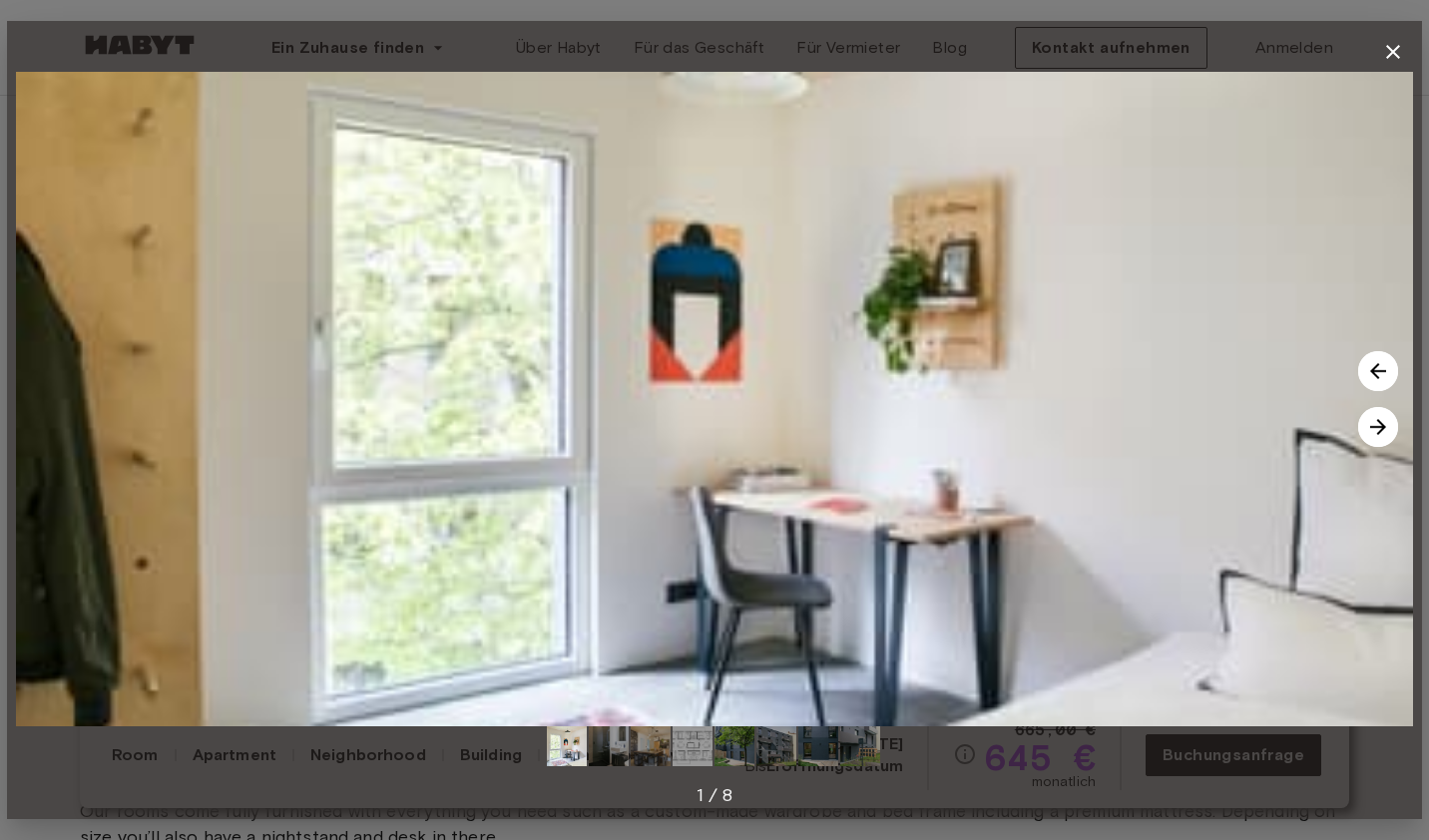 scroll, scrollTop: 100, scrollLeft: 0, axis: vertical 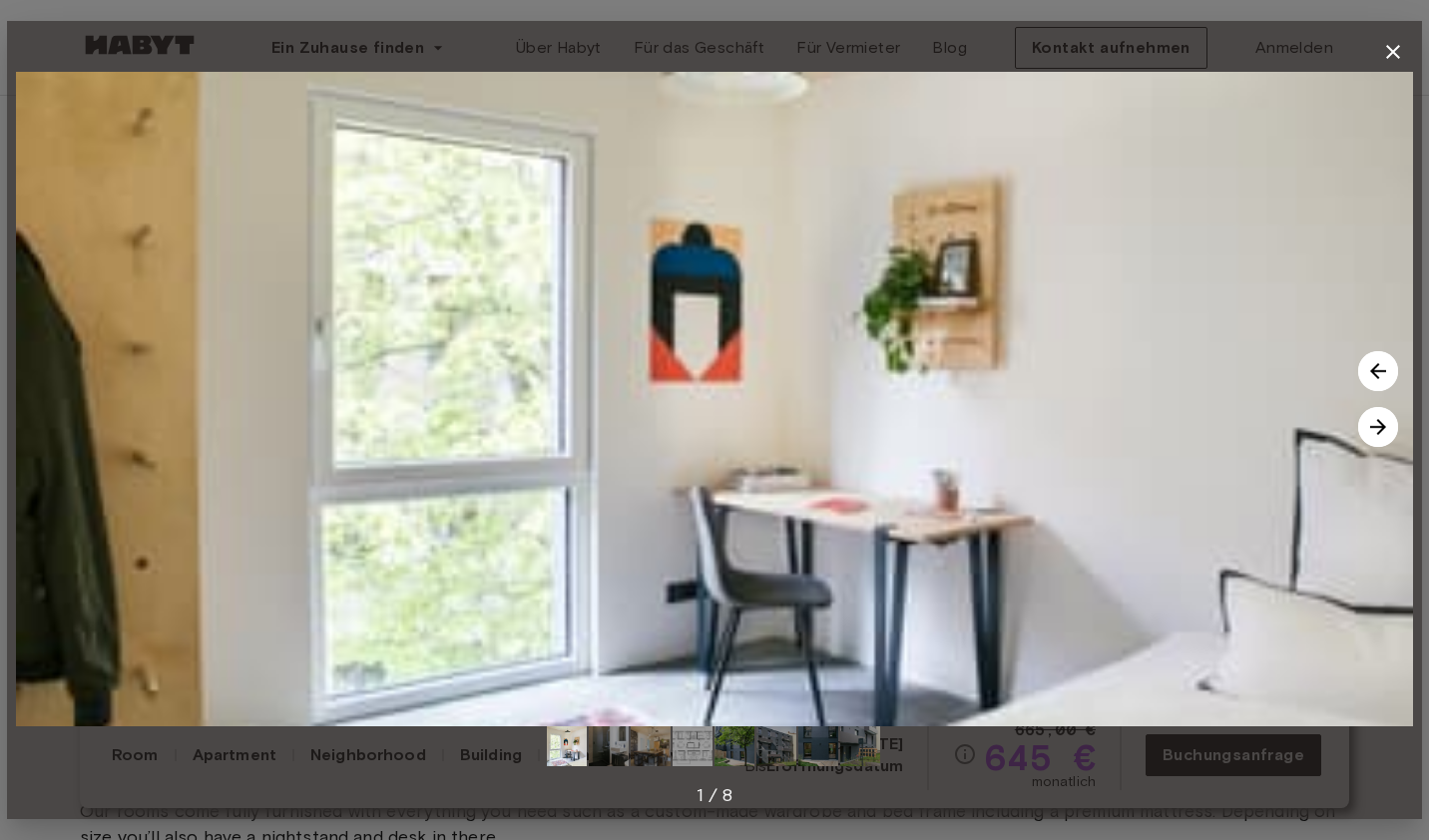 click at bounding box center [1378, 427] 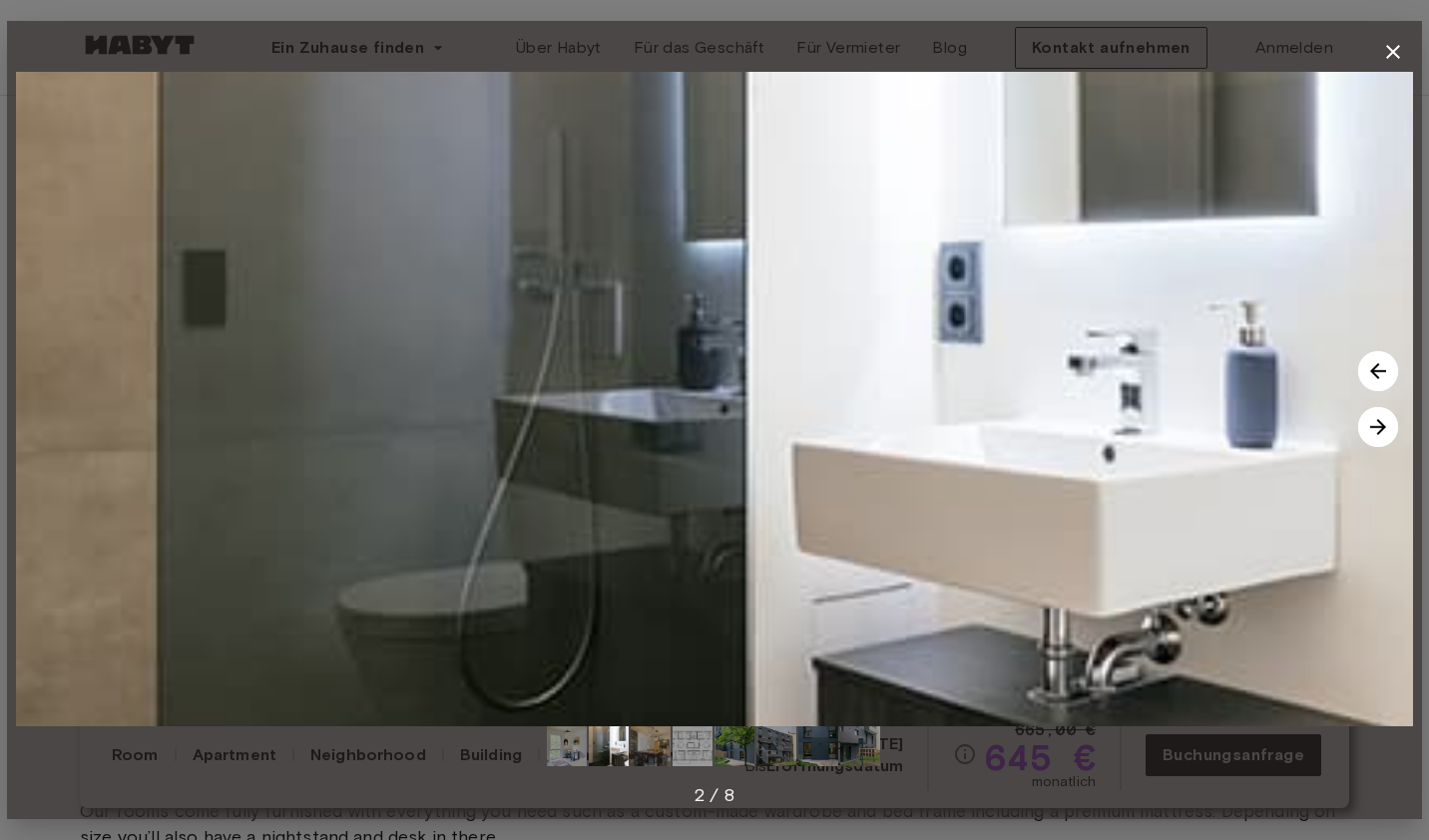 click at bounding box center (1378, 427) 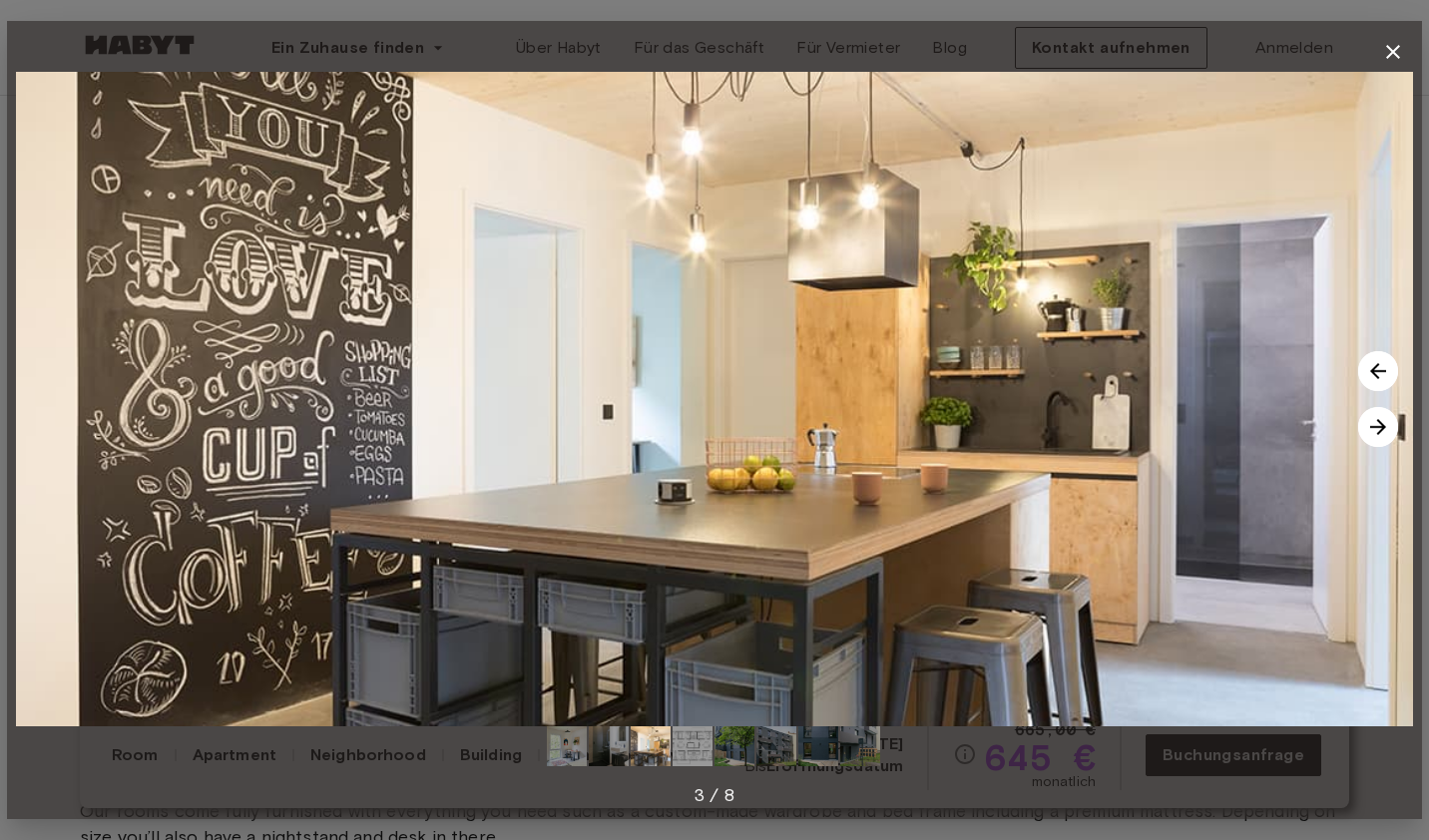 click at bounding box center (1378, 427) 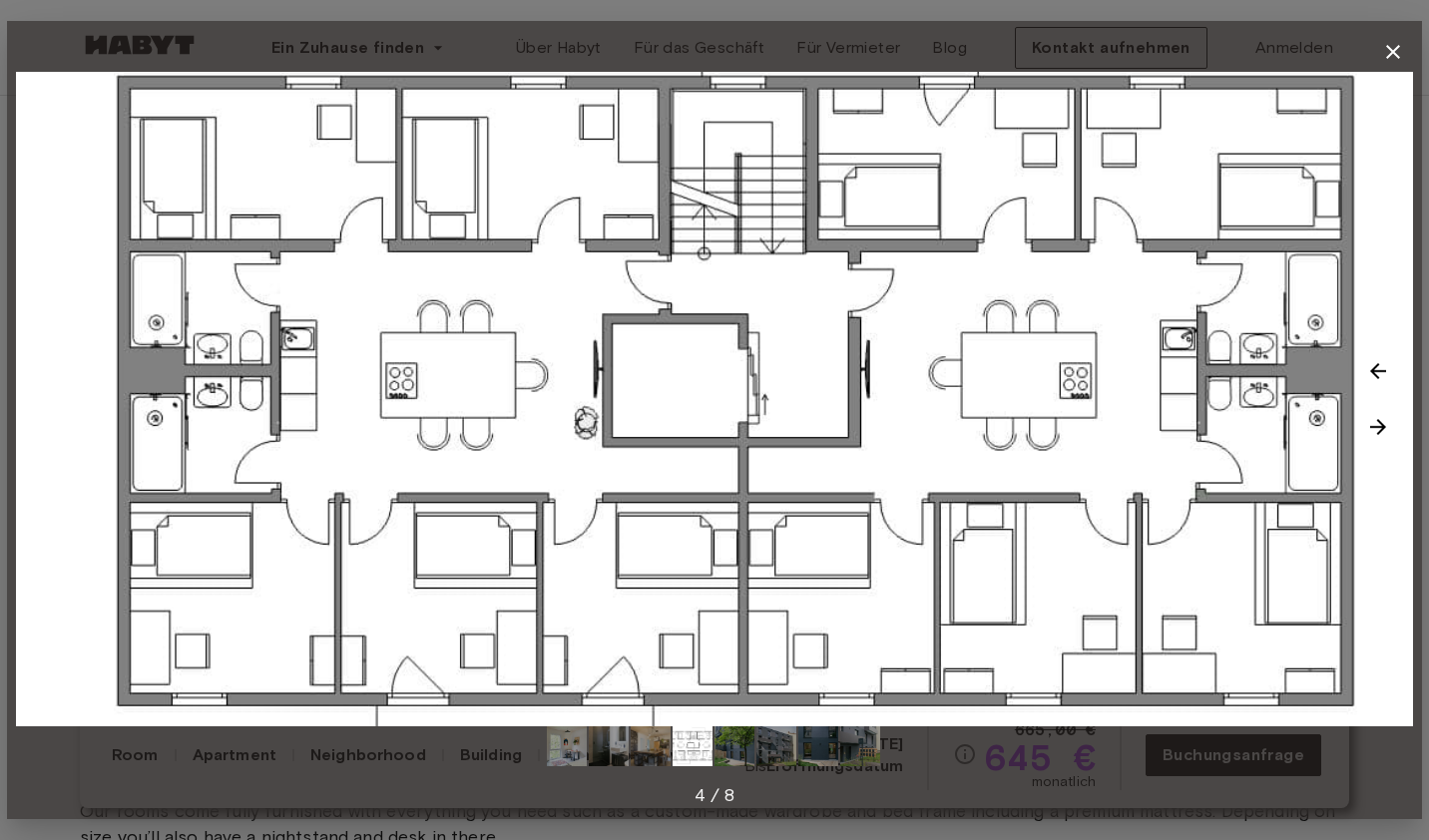 click at bounding box center [1378, 427] 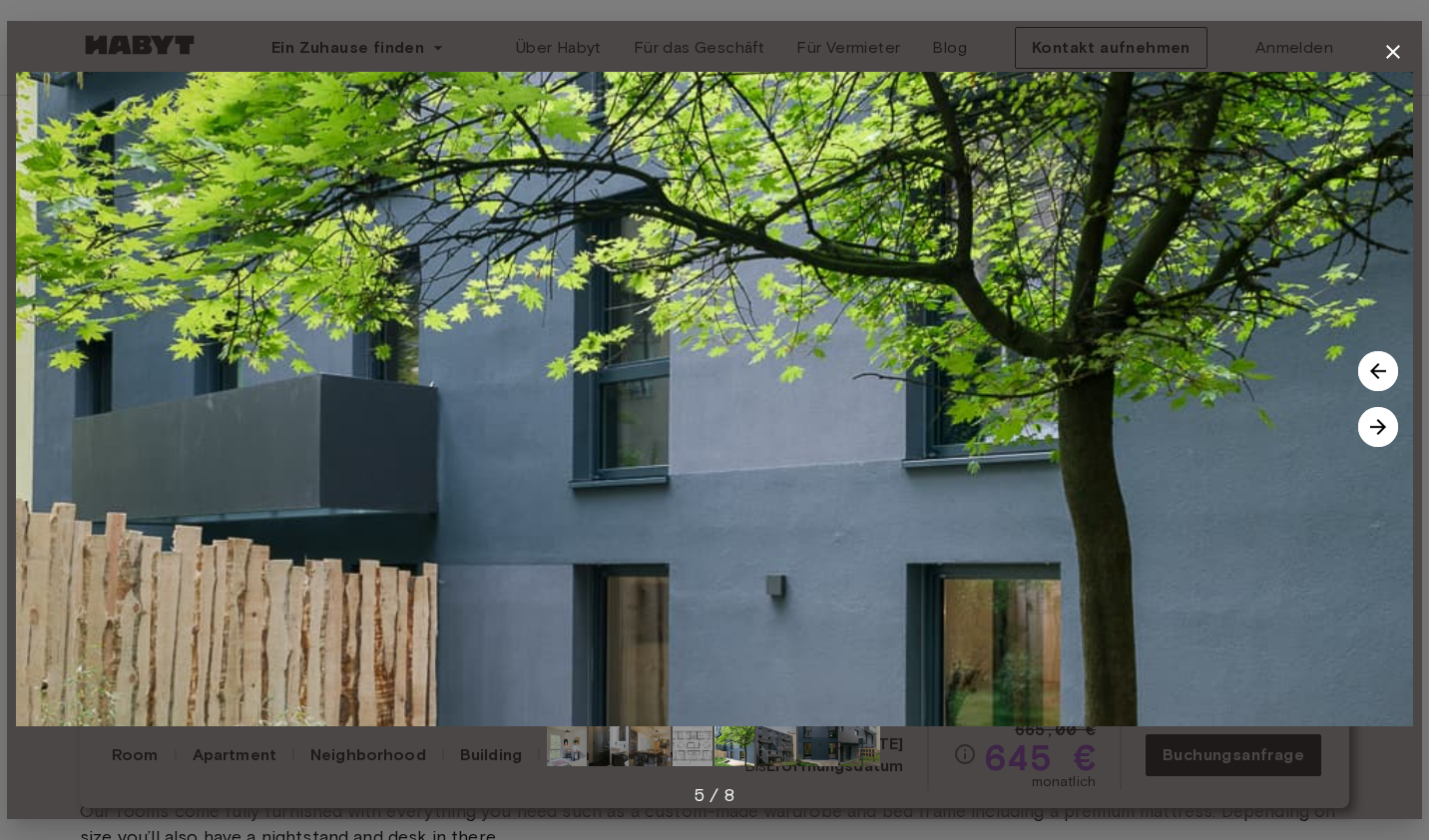 click at bounding box center (1378, 427) 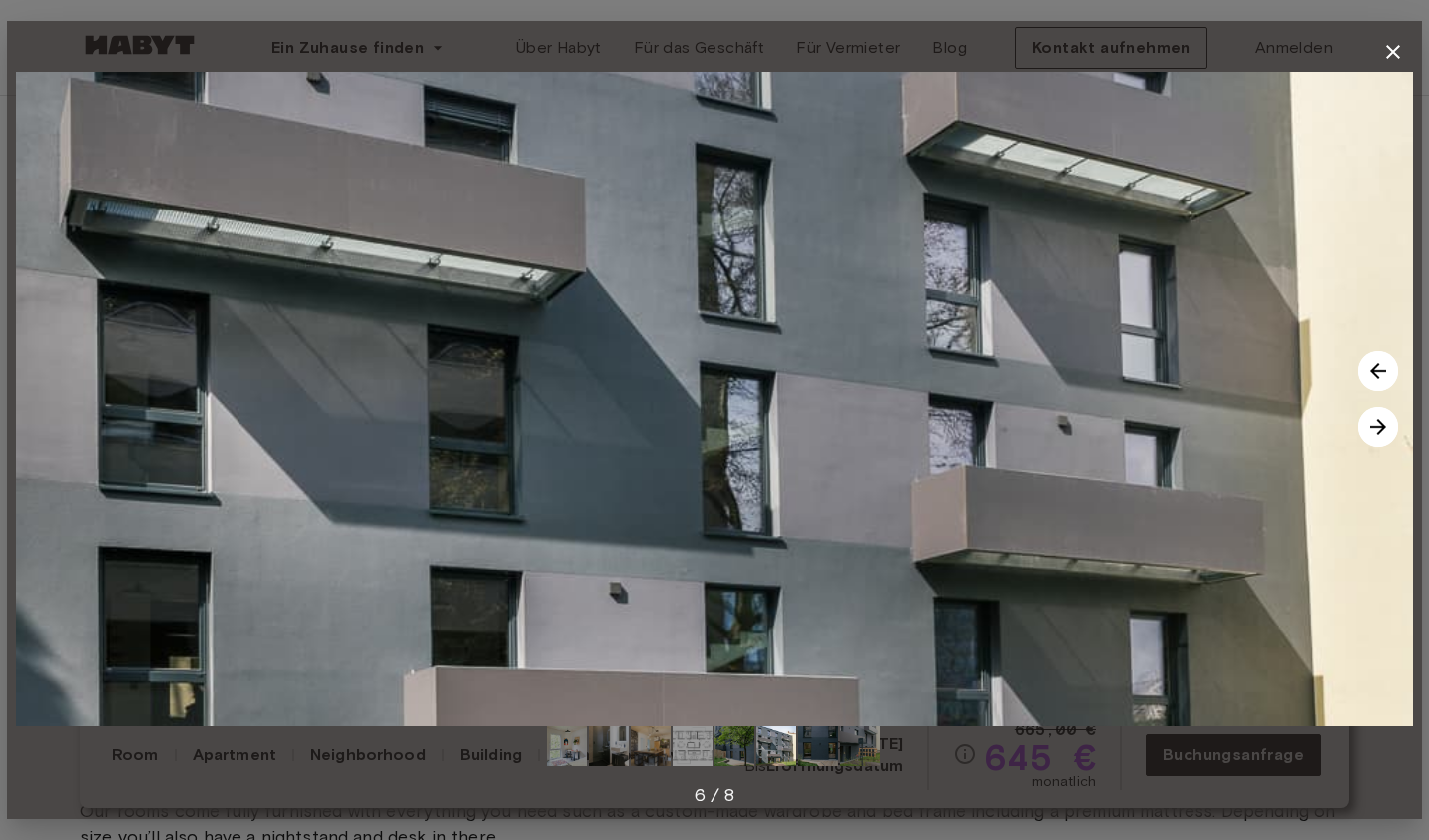 click at bounding box center [1378, 427] 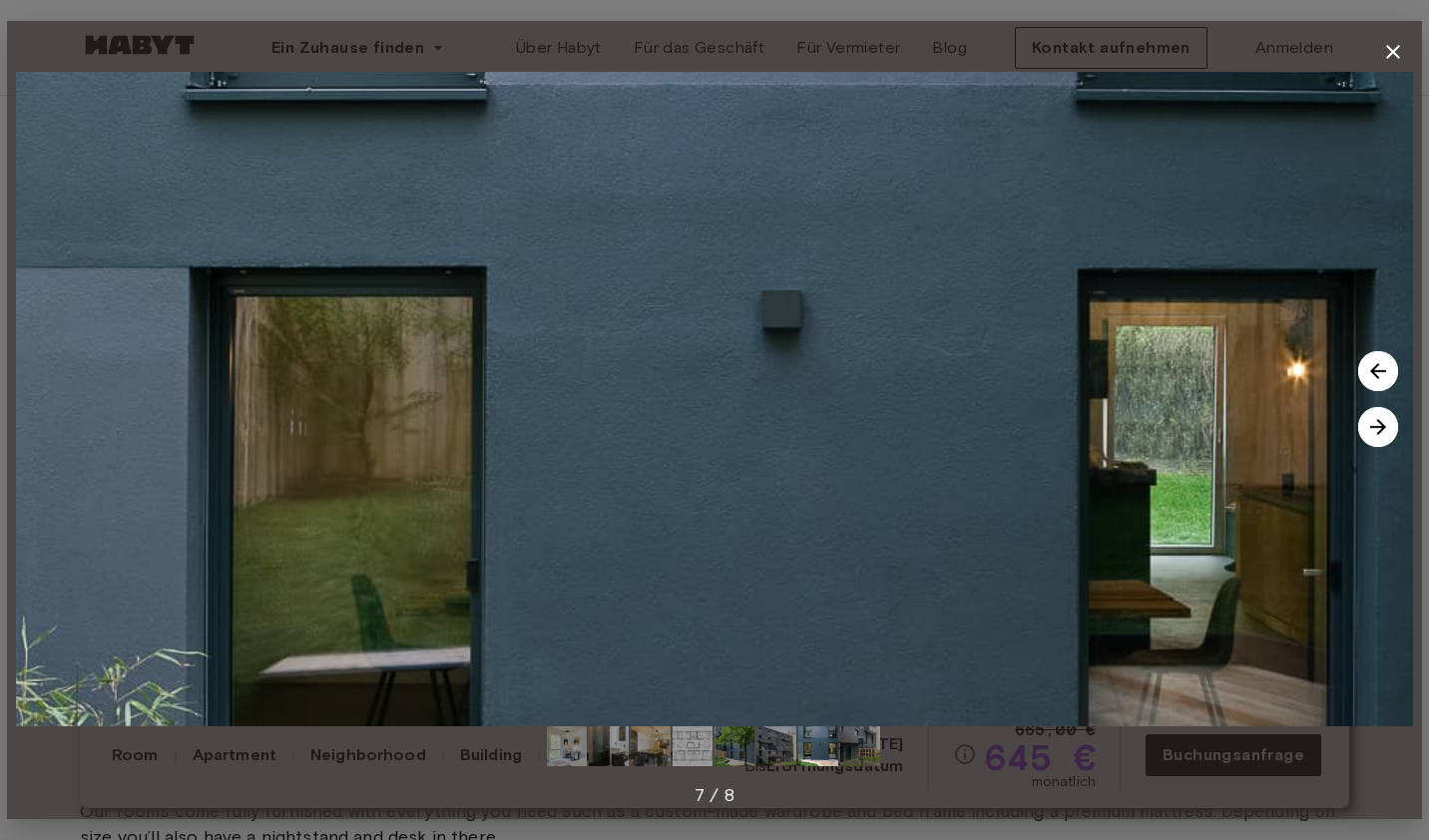 click at bounding box center [1378, 427] 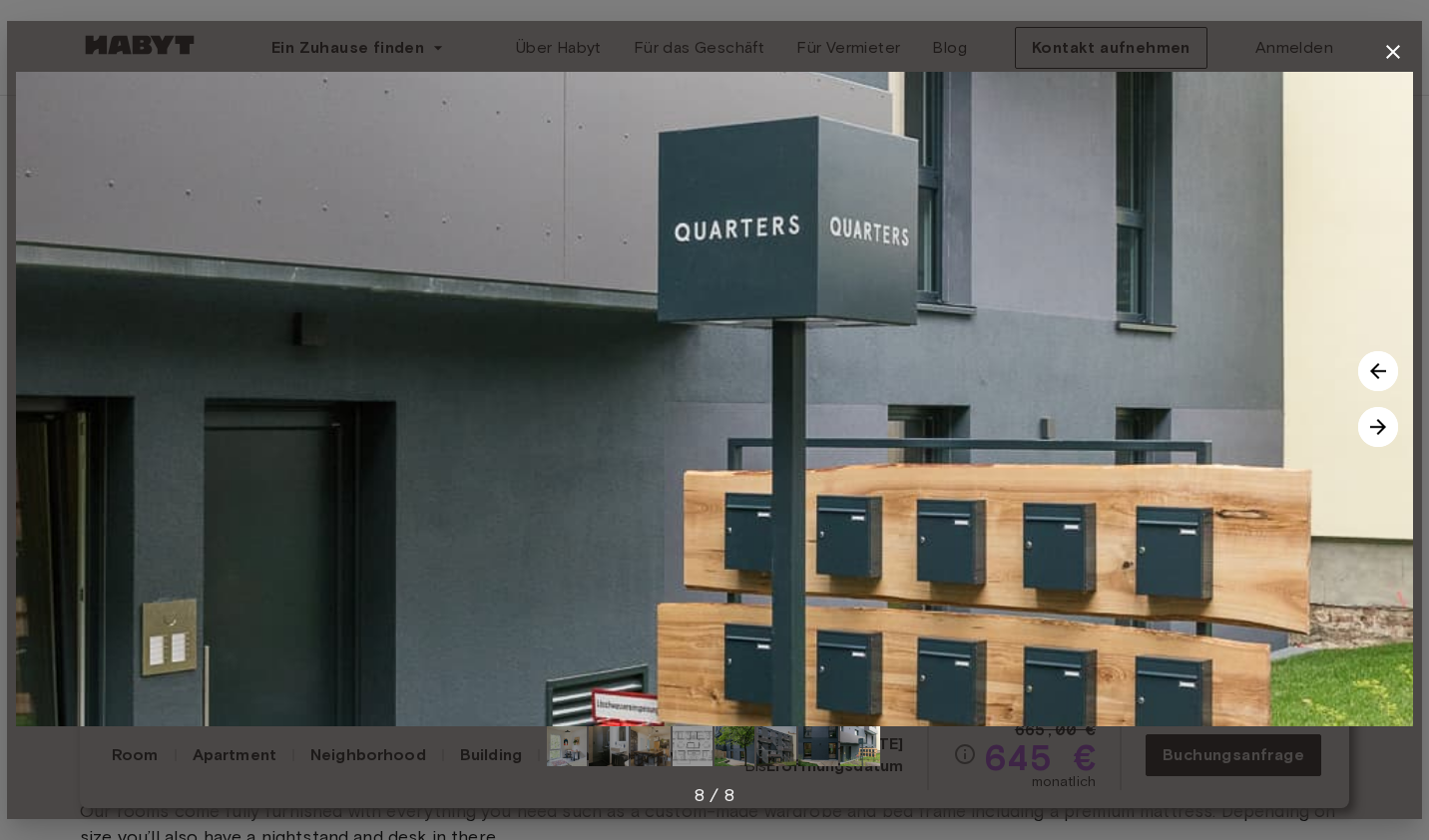click 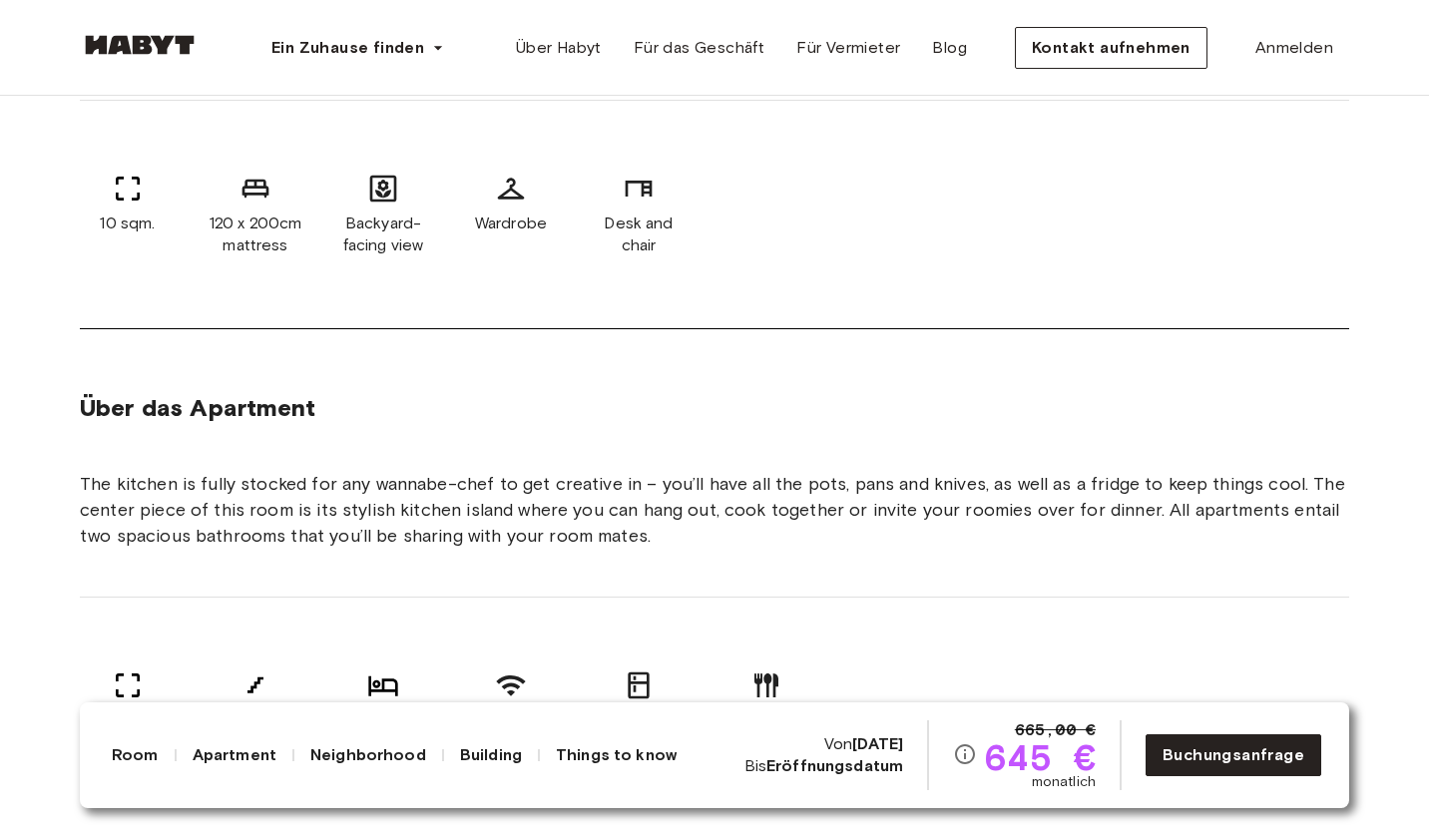 scroll, scrollTop: 1197, scrollLeft: 0, axis: vertical 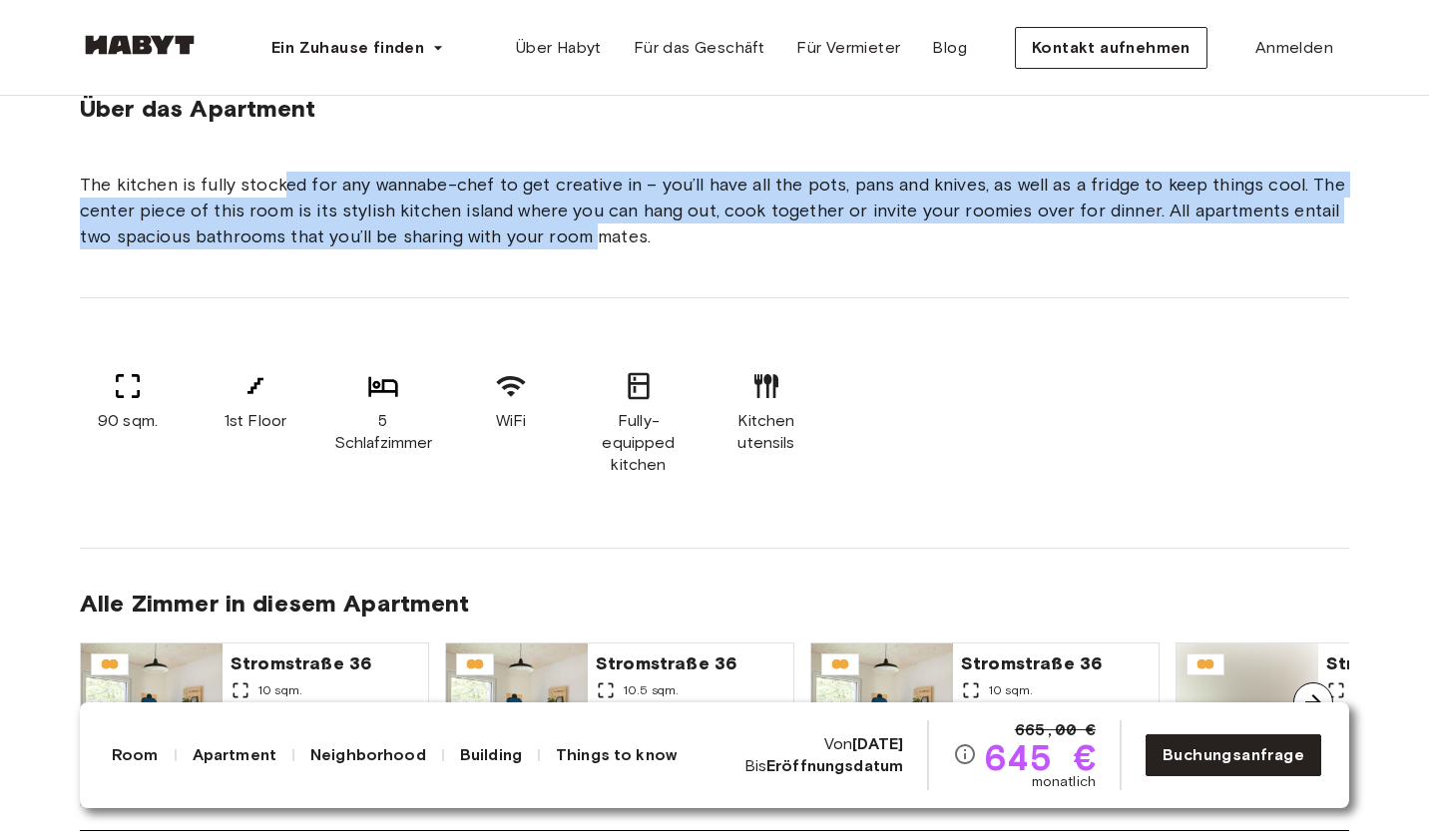 drag, startPoint x: 278, startPoint y: 212, endPoint x: 552, endPoint y: 247, distance: 276.22636 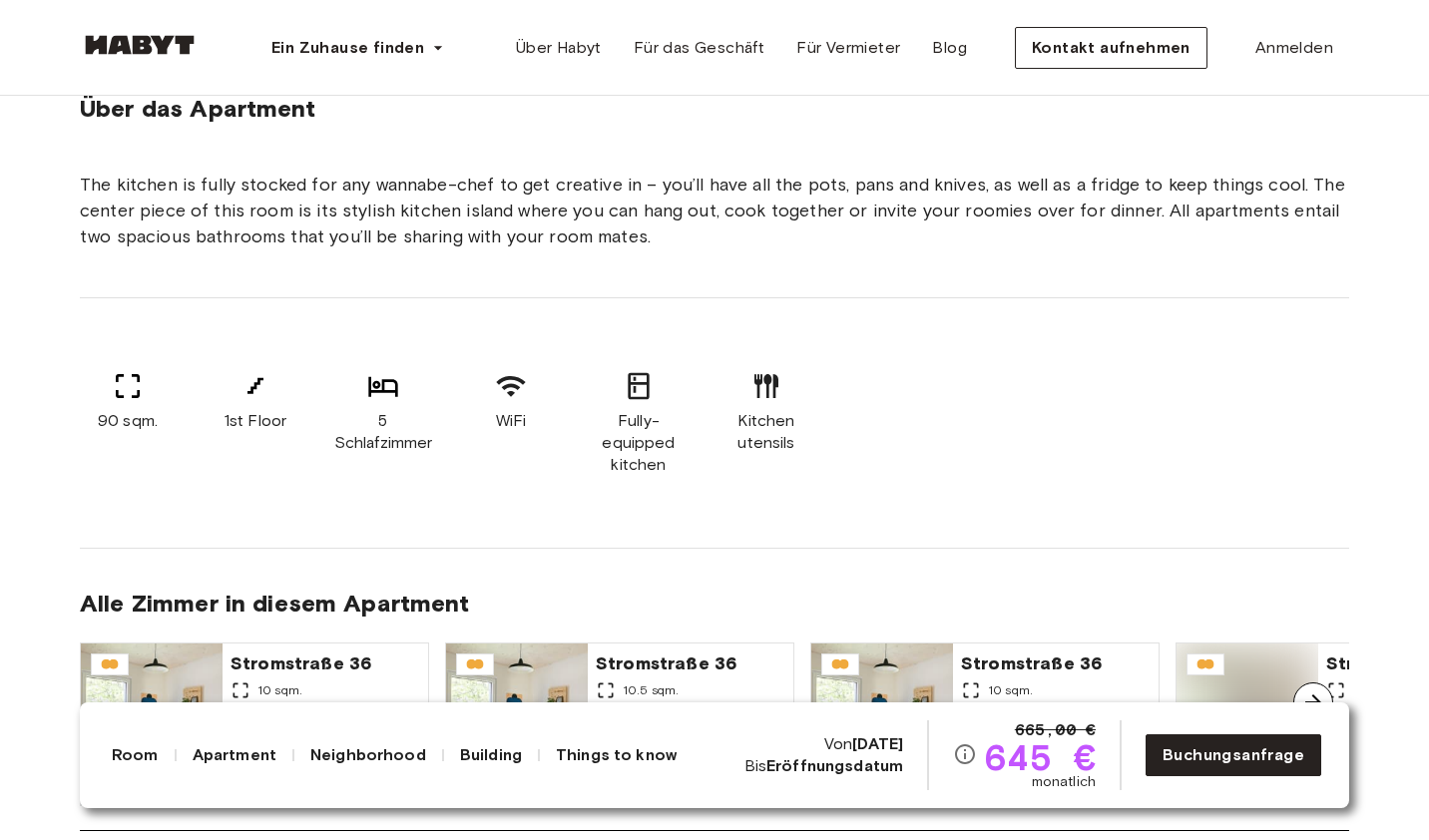 drag, startPoint x: 552, startPoint y: 247, endPoint x: 577, endPoint y: 261, distance: 28.653098 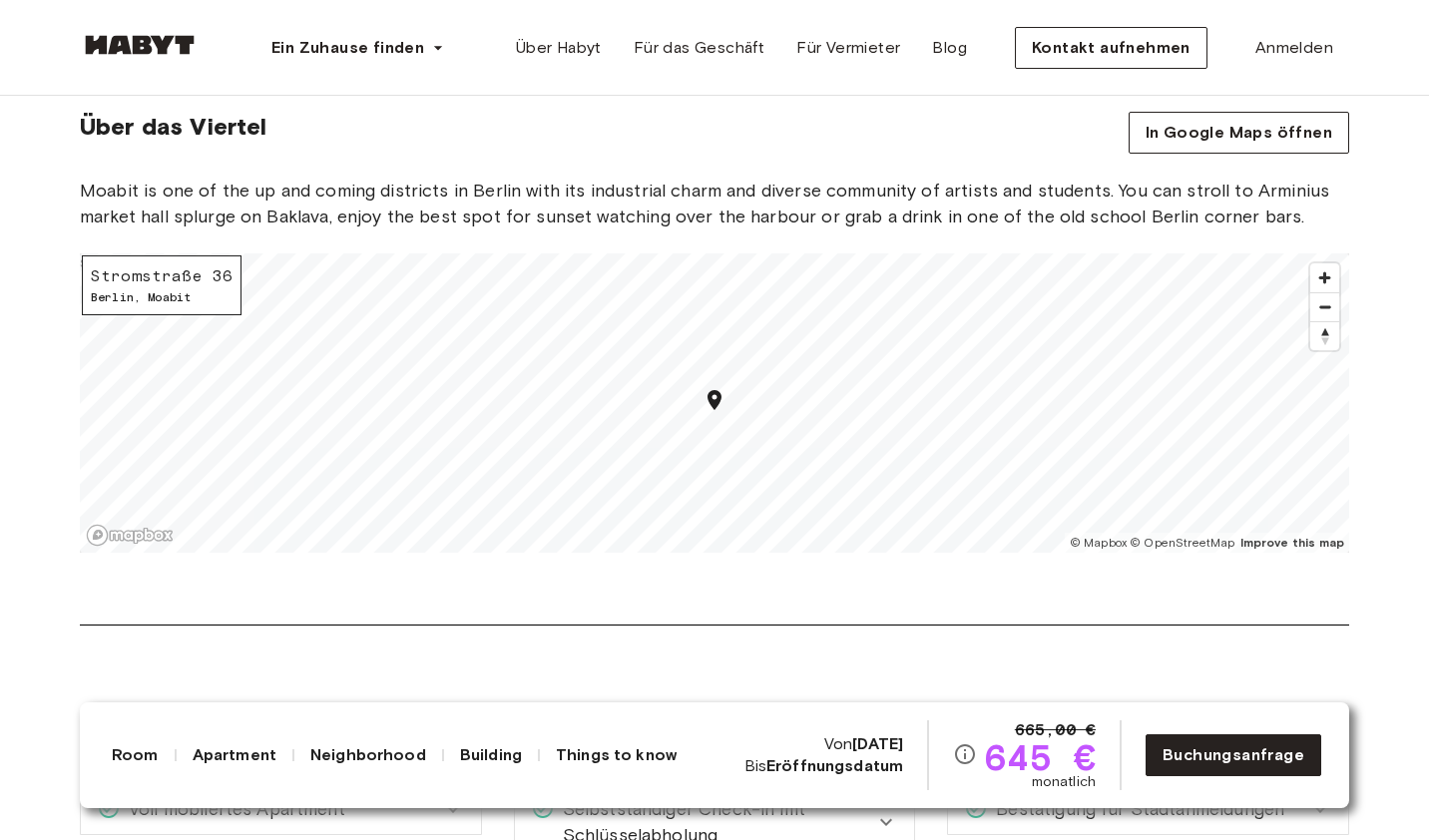 scroll, scrollTop: 2694, scrollLeft: 0, axis: vertical 